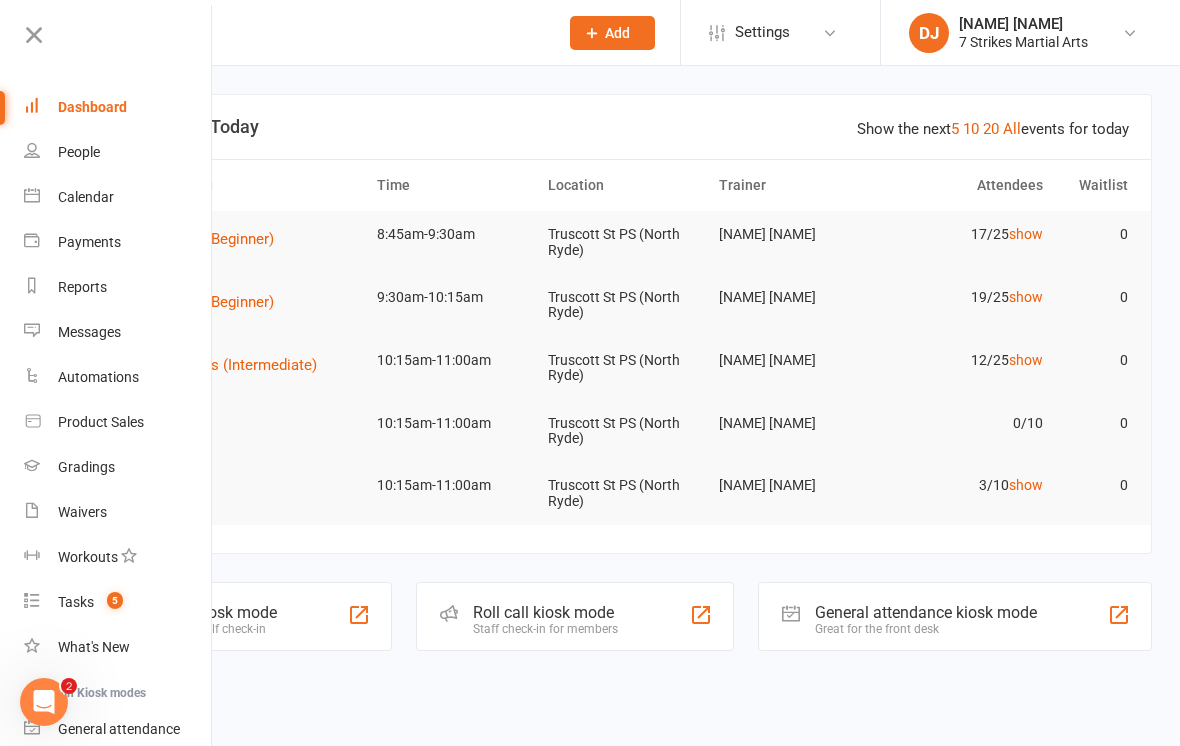 scroll, scrollTop: 0, scrollLeft: 0, axis: both 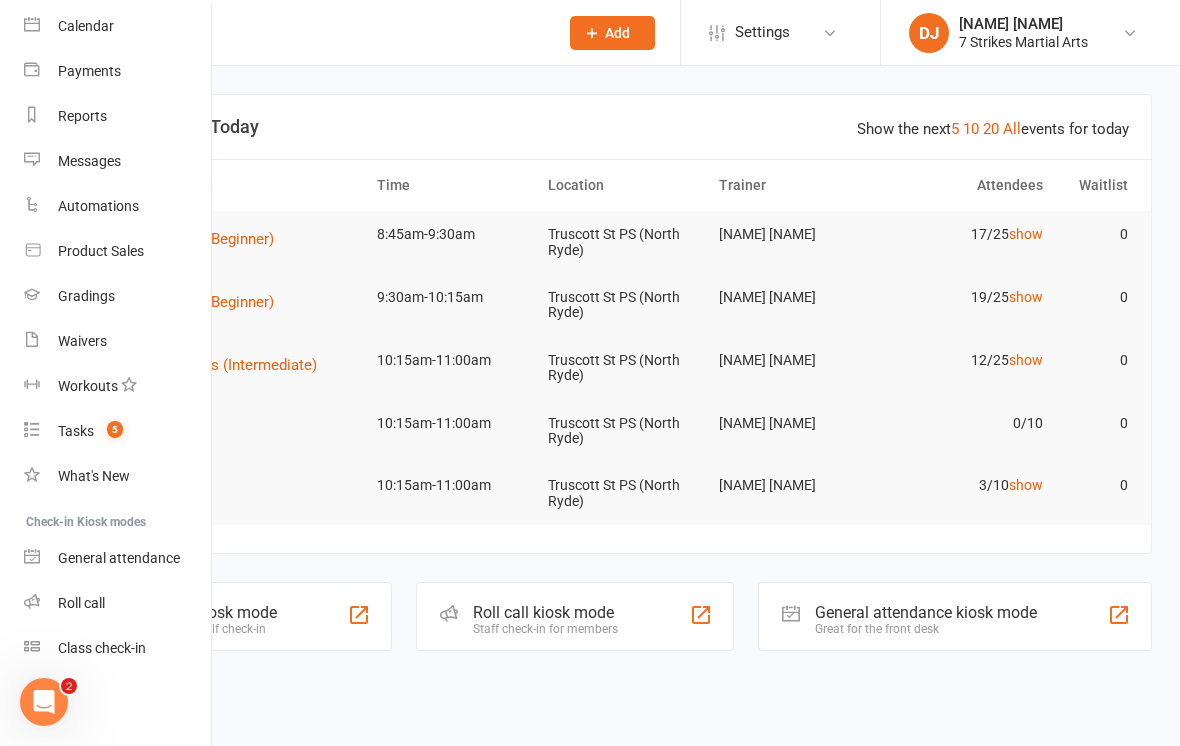 click on "Roll call" at bounding box center (81, 603) 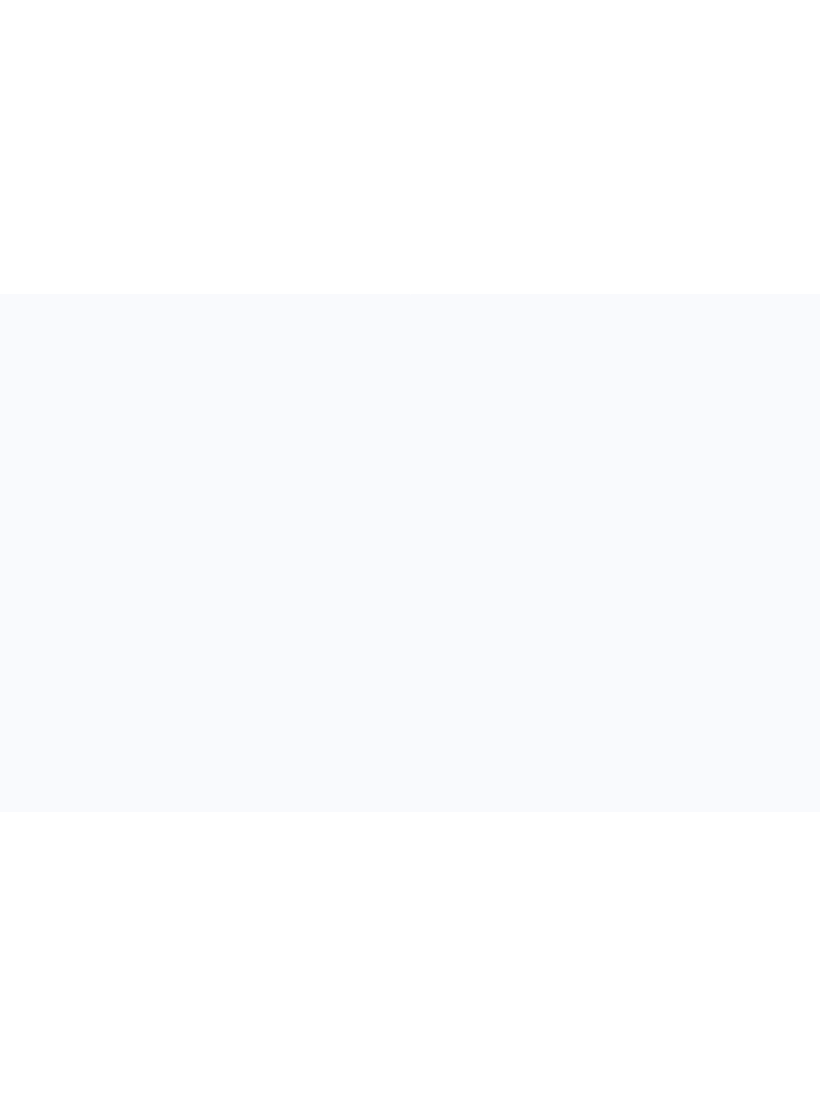 scroll, scrollTop: 0, scrollLeft: 0, axis: both 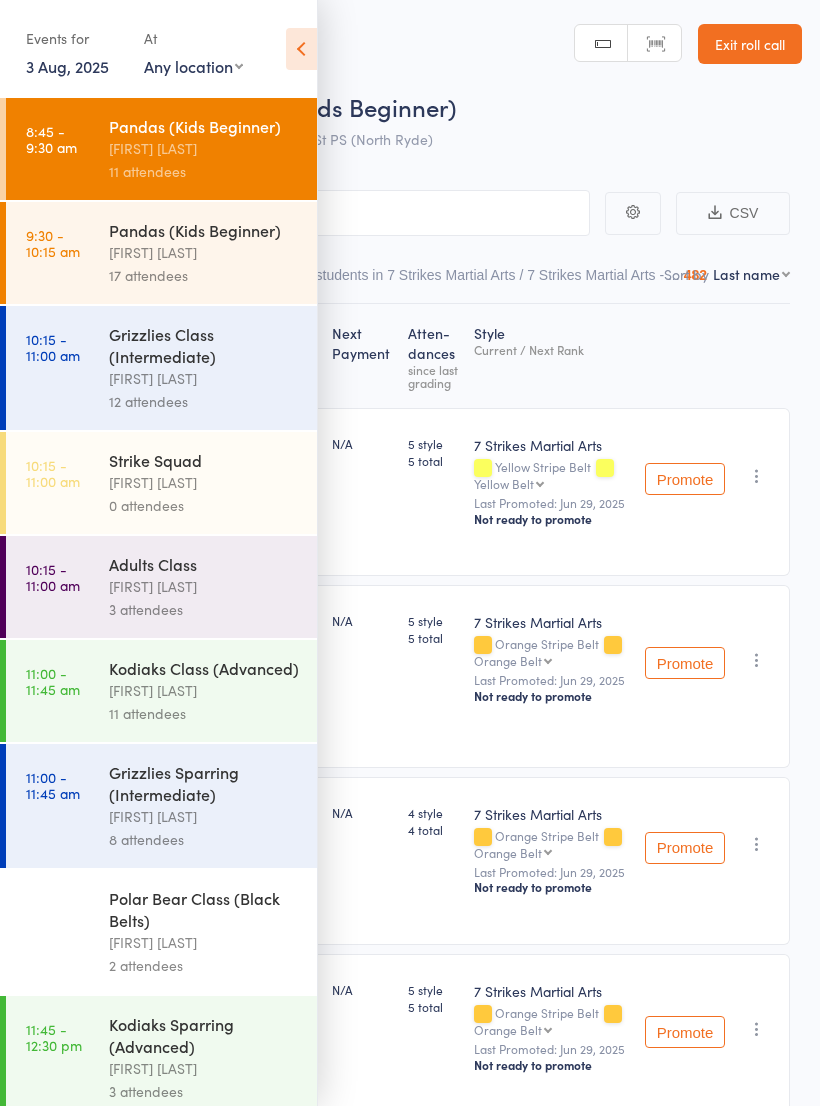 click on "[FIRST] [LAST]" at bounding box center (204, 252) 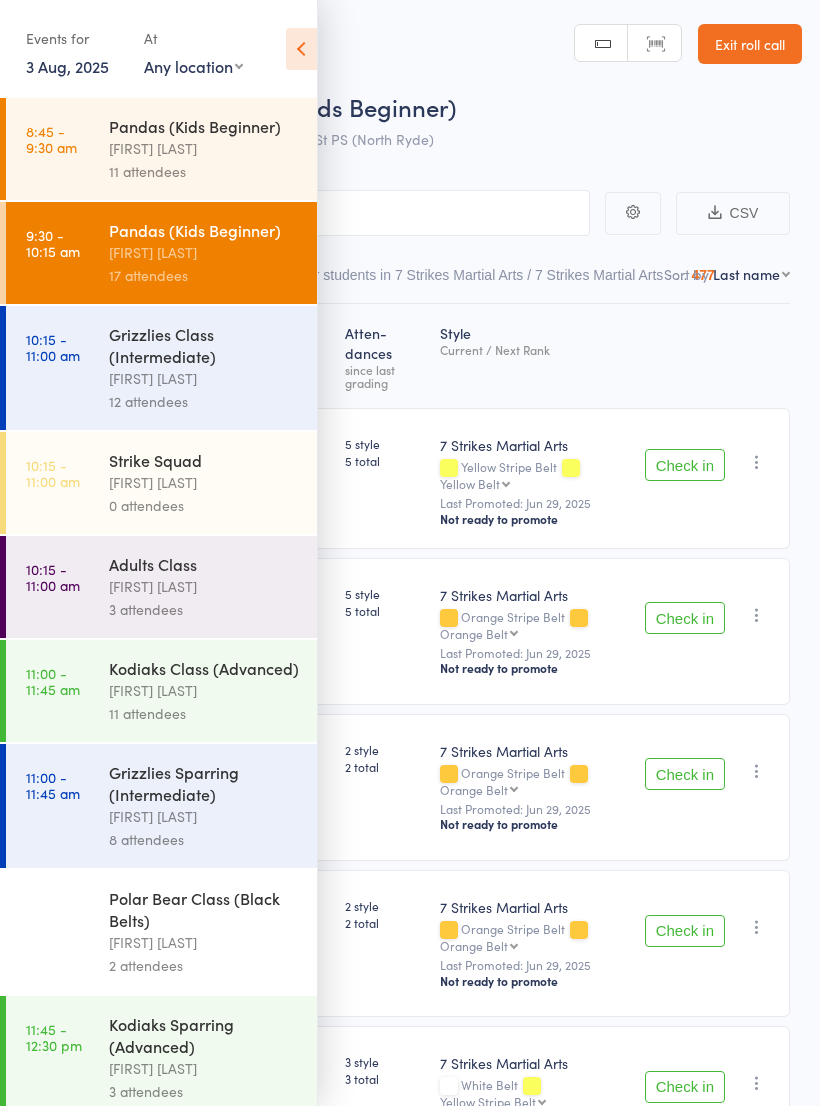 click at bounding box center [301, 49] 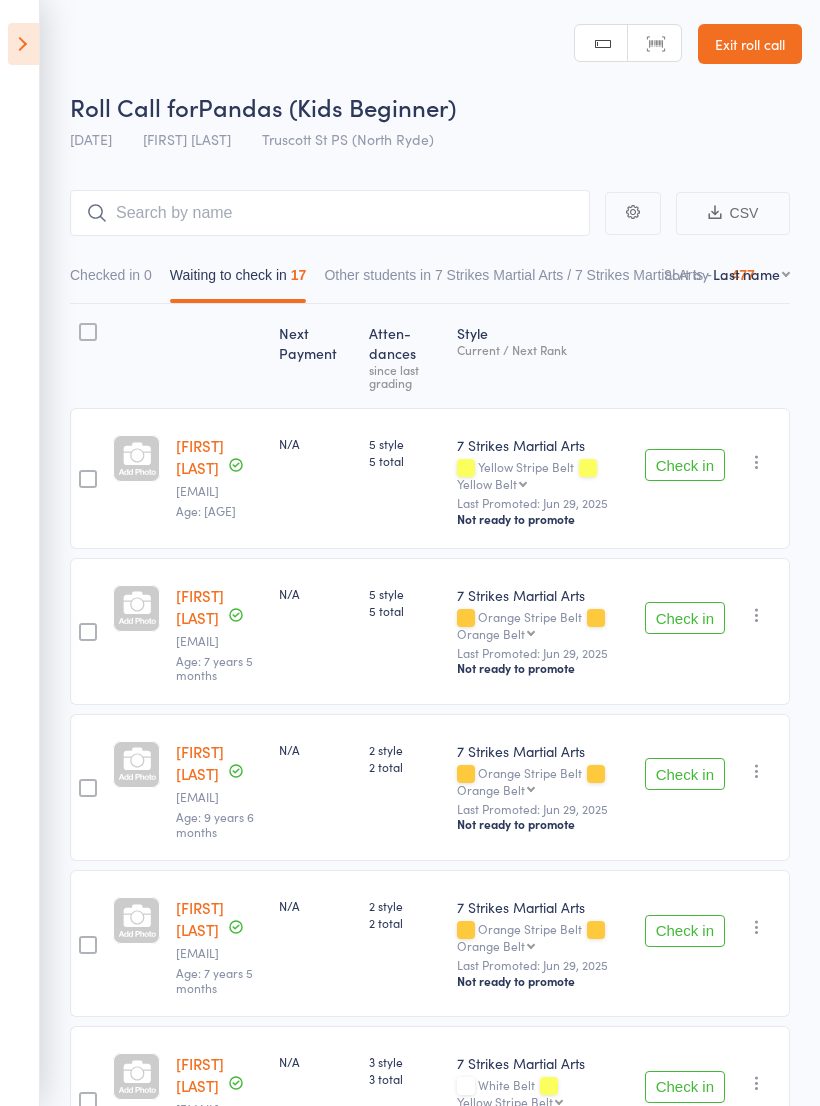 click on "Check in" at bounding box center (685, 774) 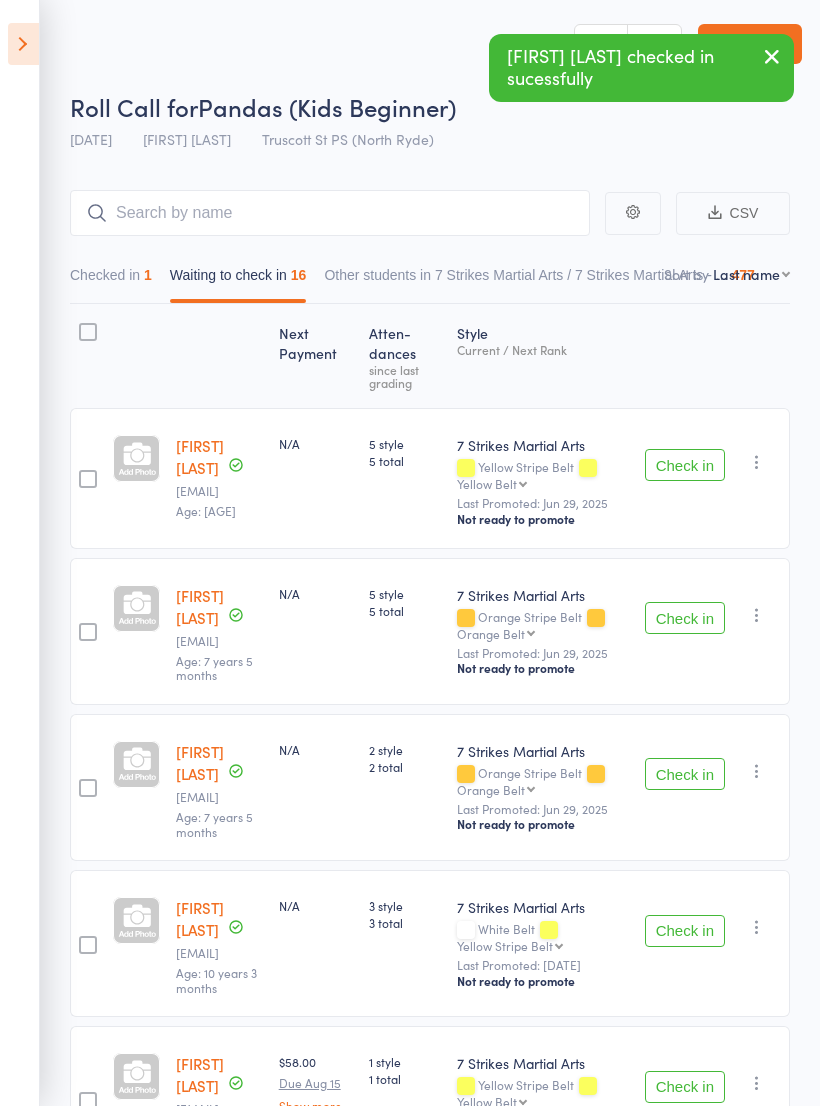 click at bounding box center (757, 771) 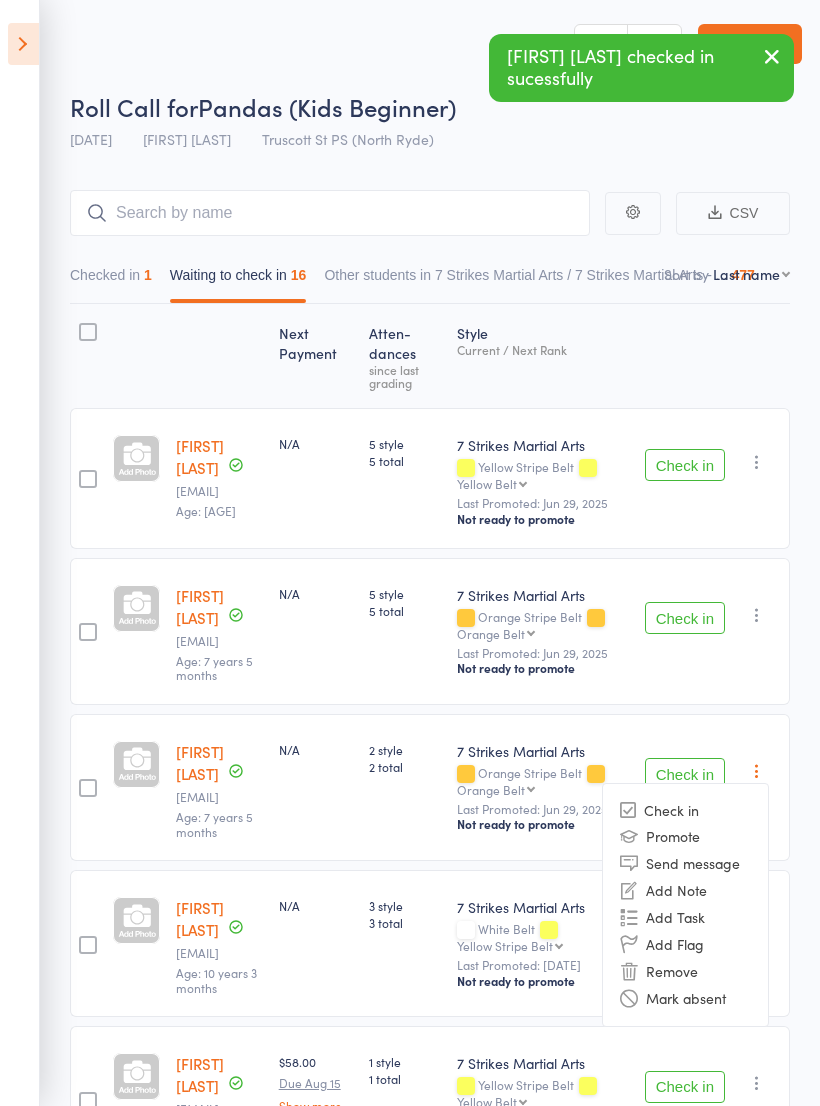 click on "Mark absent" at bounding box center (685, 998) 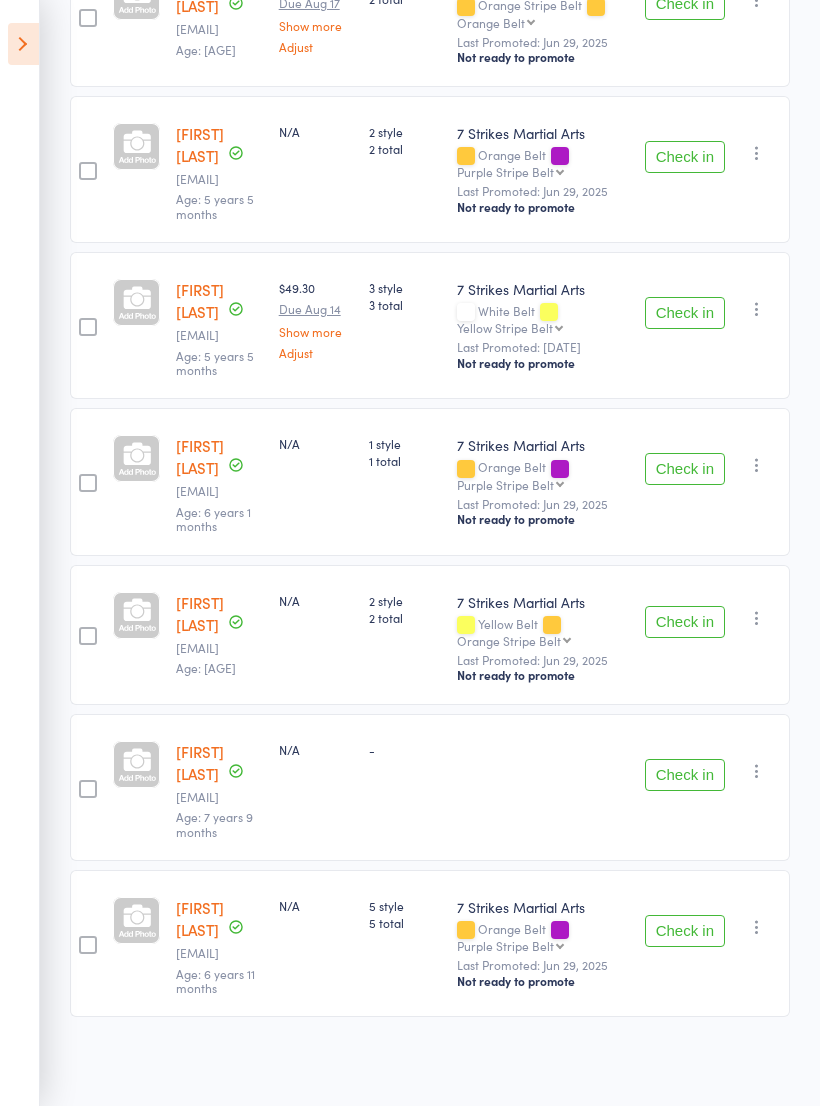 scroll, scrollTop: 1943, scrollLeft: 0, axis: vertical 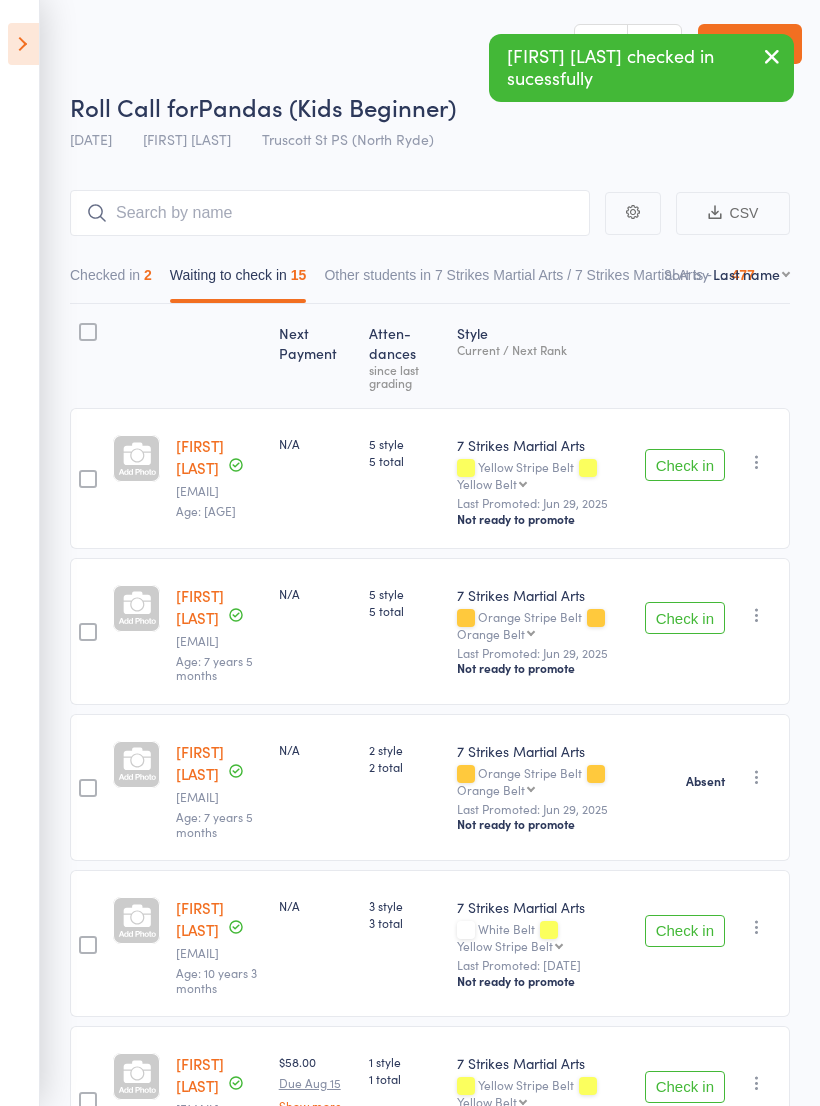 click on "First name Last name Birthday today? Behind on payments? Check in time Next payment date Next payment amount Membership name Membership expires Ready to grade Style and Rank Style attendance count All attendance count Last Promoted" at bounding box center (751, 274) 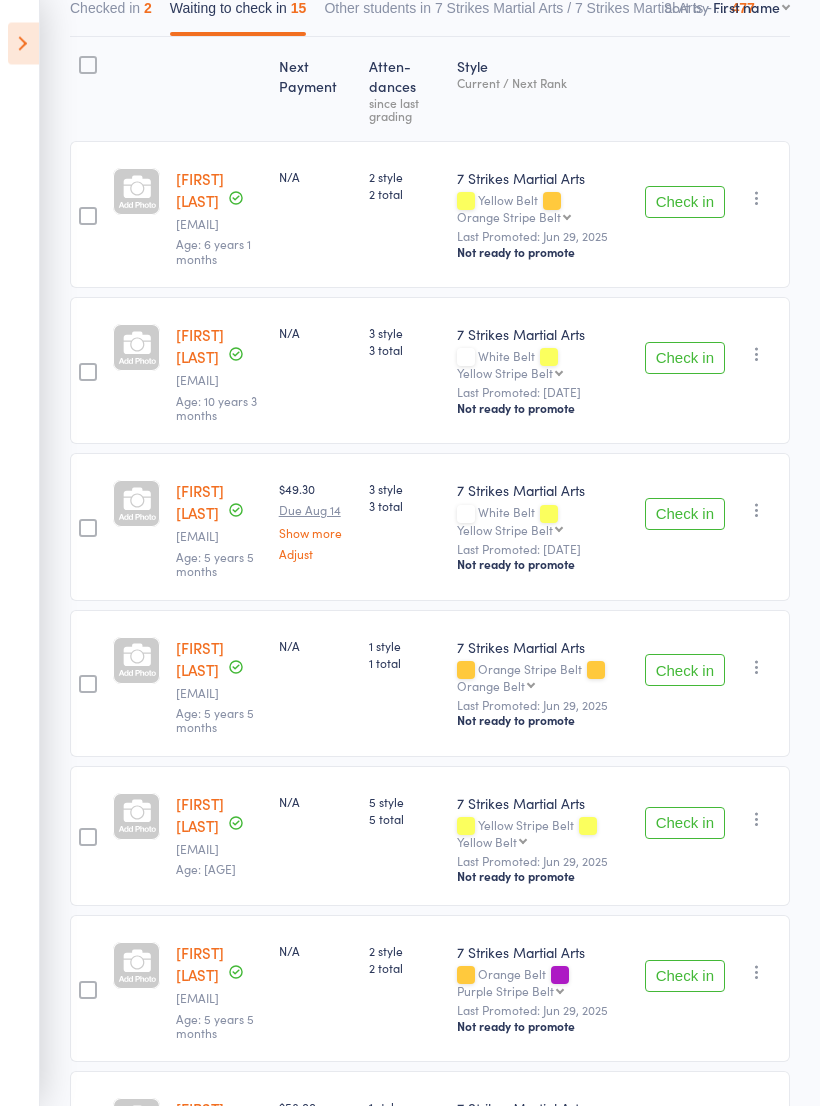 click at bounding box center [757, 511] 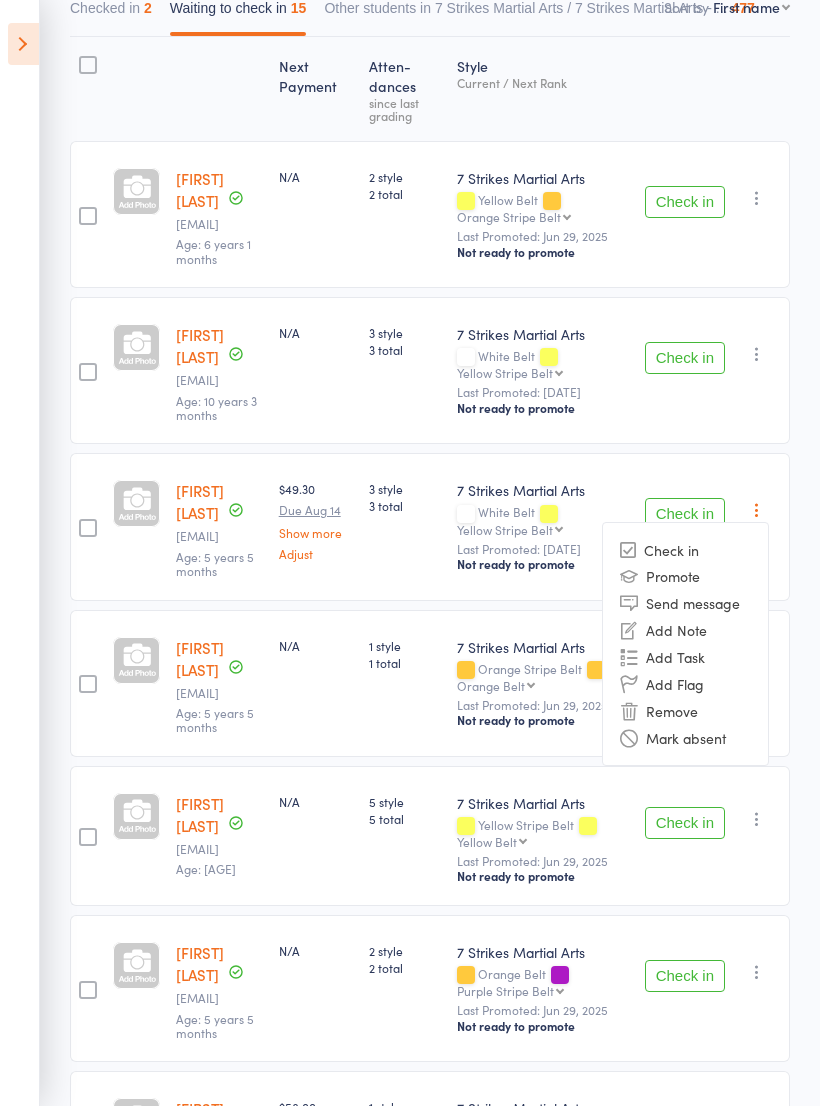 click at bounding box center [757, 510] 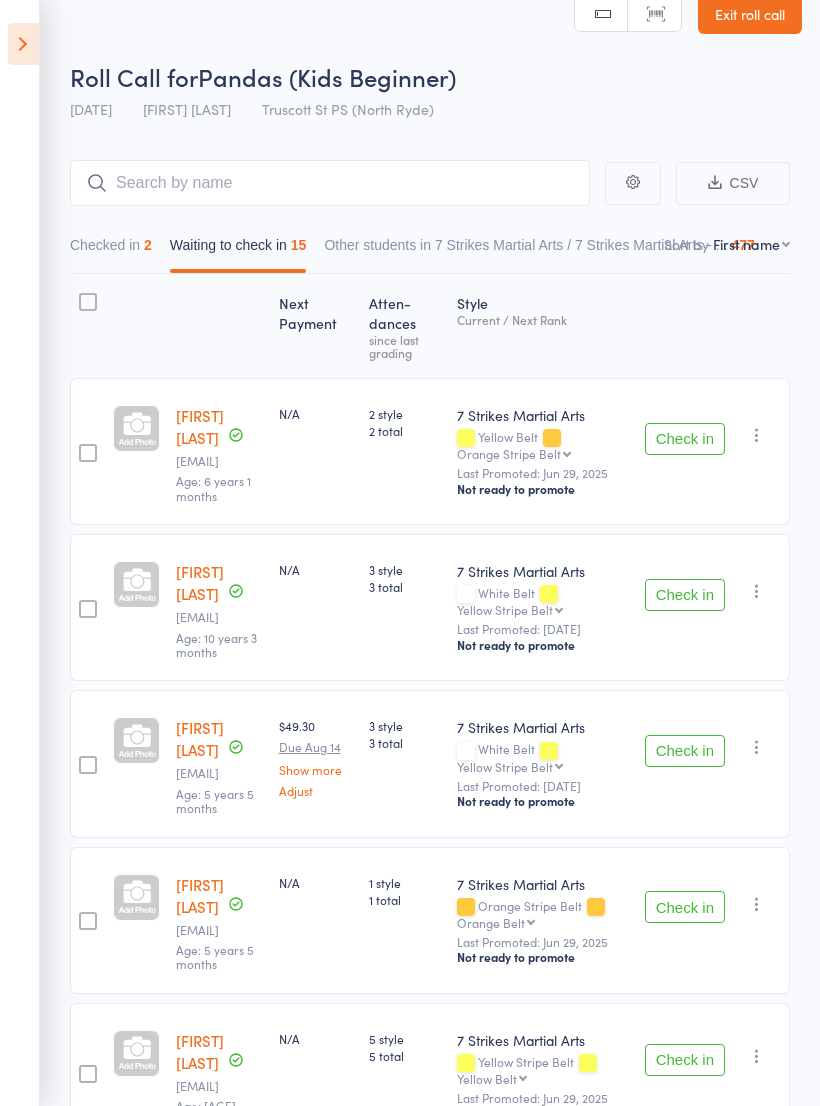 scroll, scrollTop: 0, scrollLeft: 0, axis: both 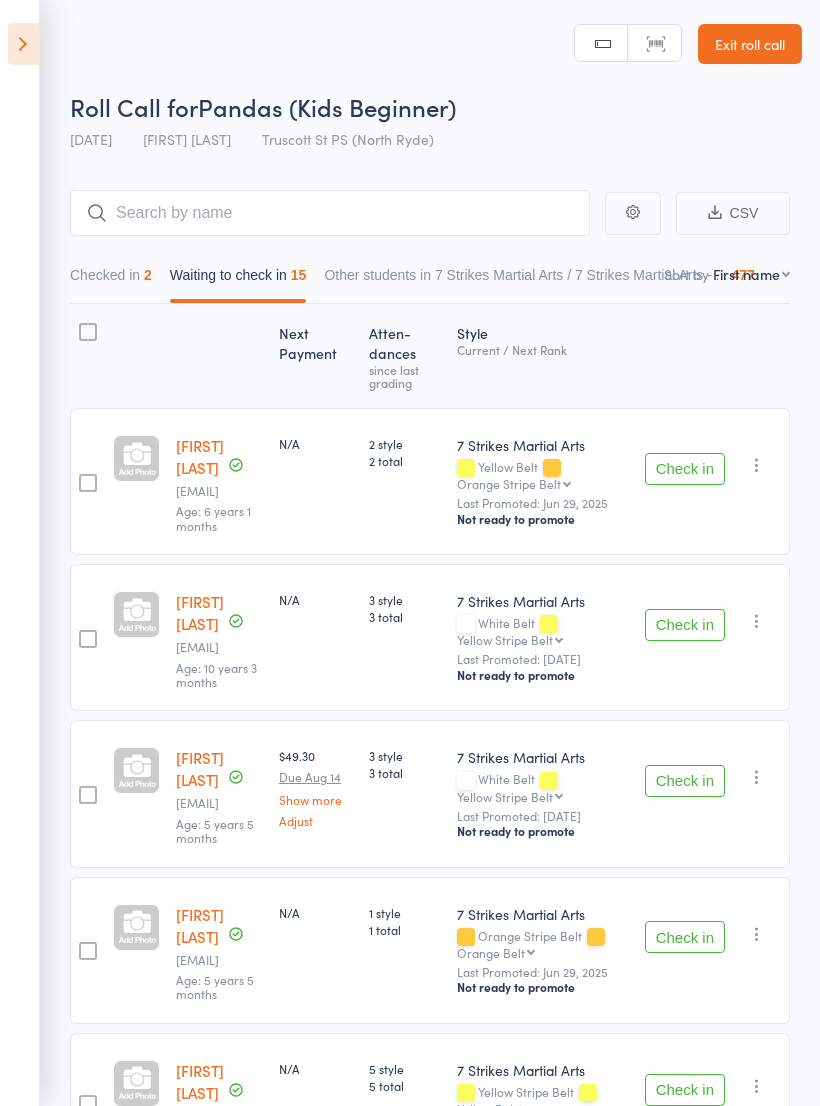 click on "Checked in  2" at bounding box center [111, 280] 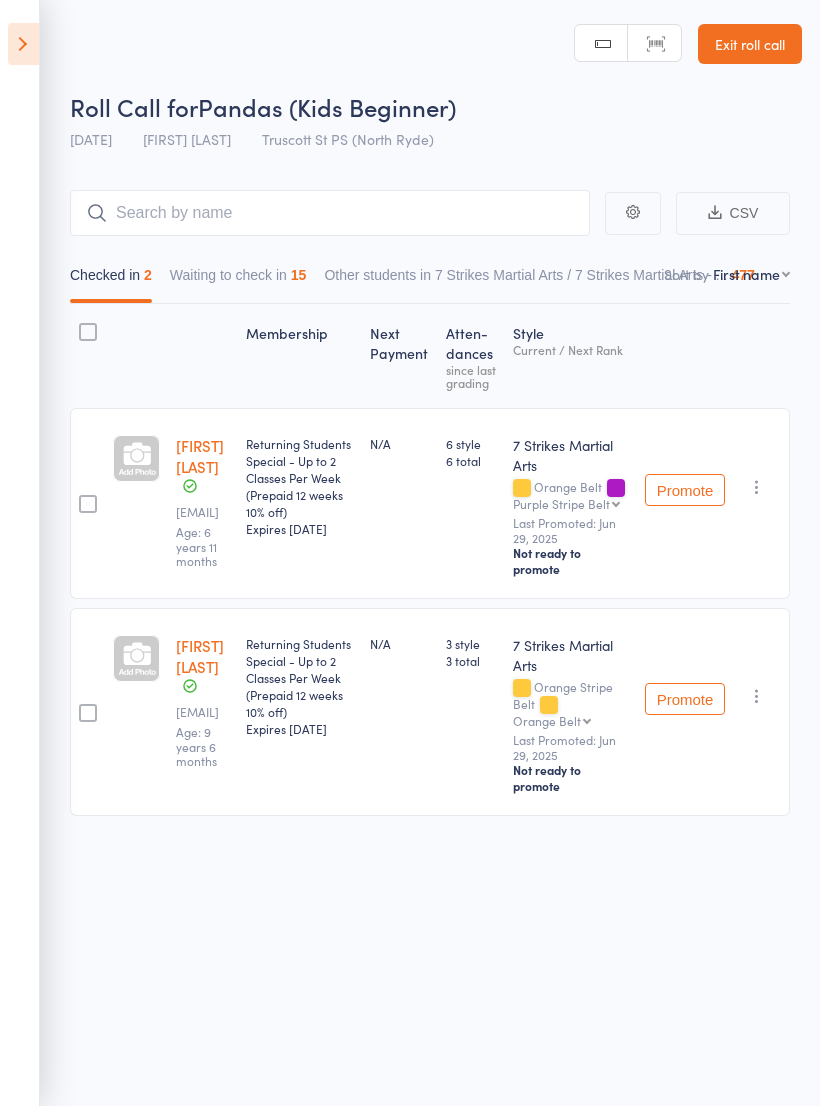 click on "Waiting to check in  15" at bounding box center (238, 280) 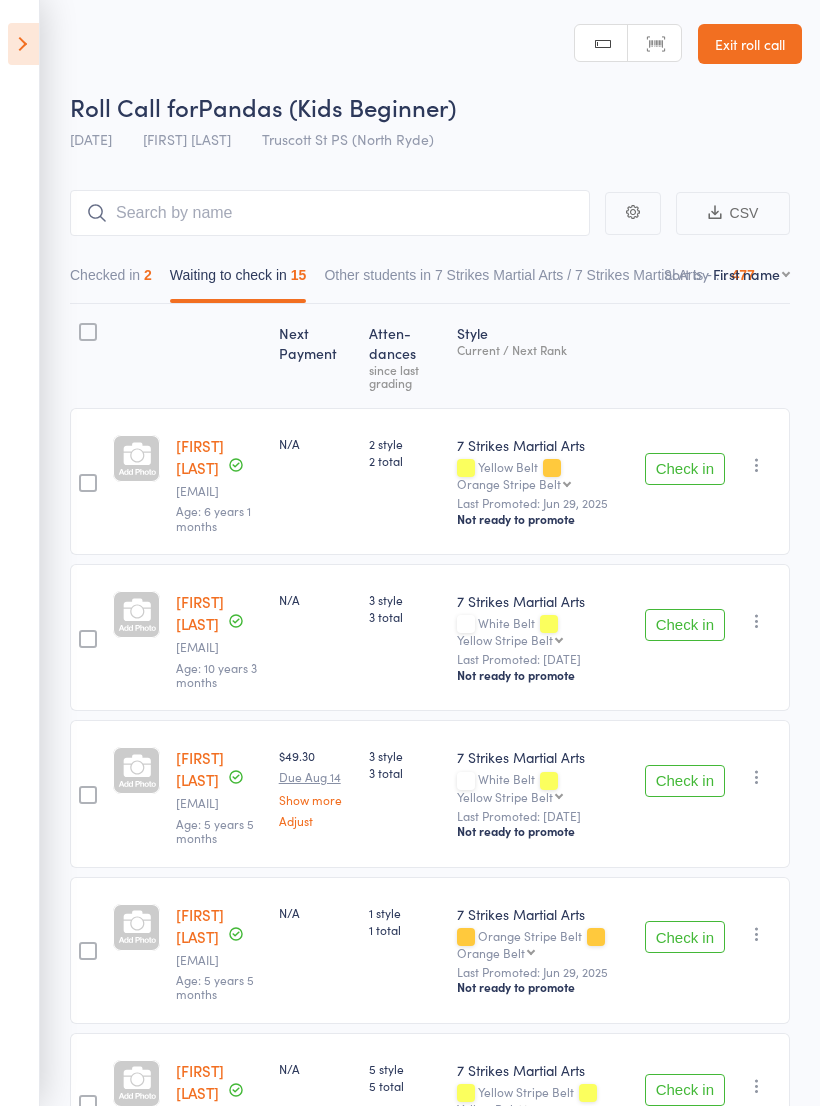 click on "Check in" at bounding box center [685, 625] 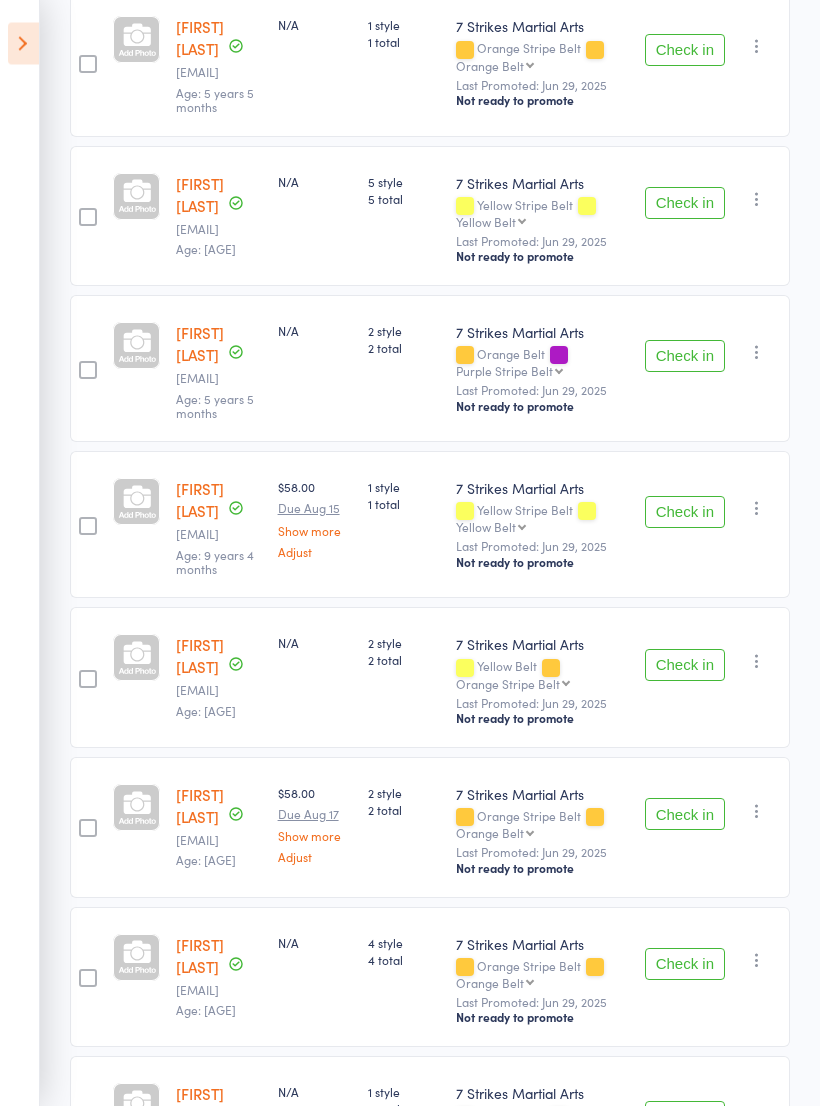 scroll, scrollTop: 815, scrollLeft: 0, axis: vertical 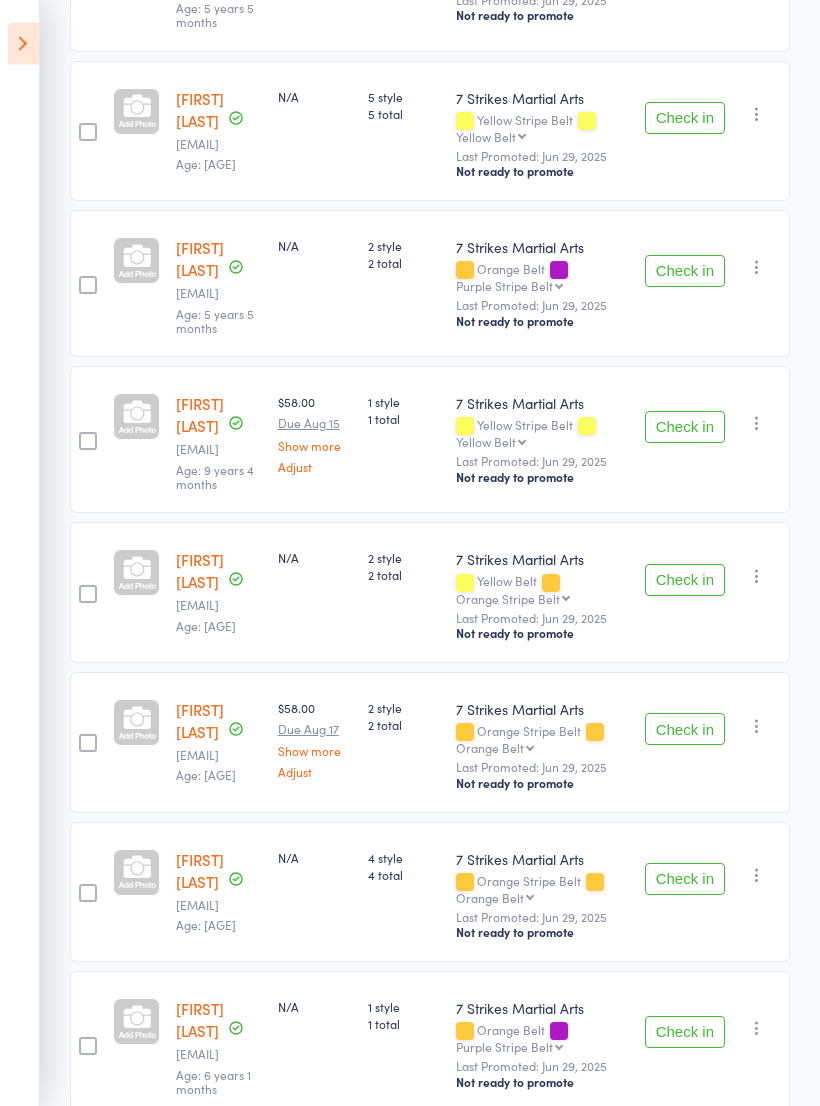 click on "Check in" at bounding box center (685, 730) 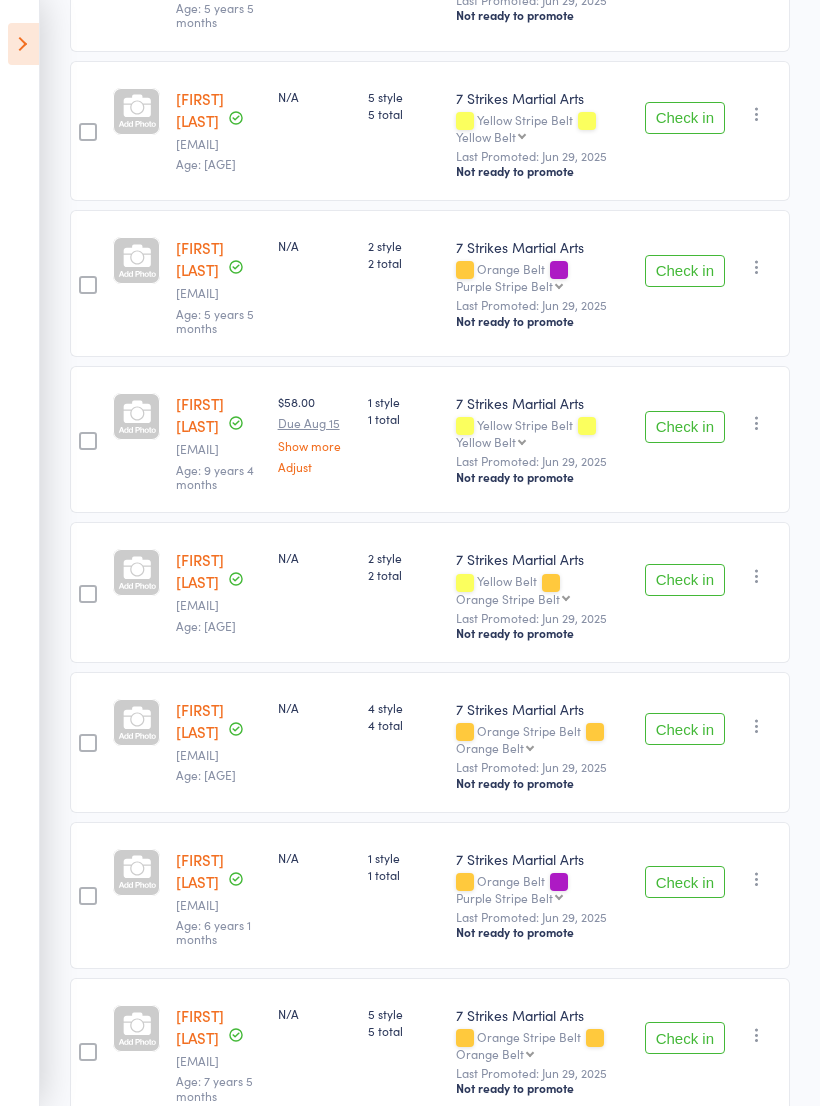 click on "Check in" at bounding box center [685, 427] 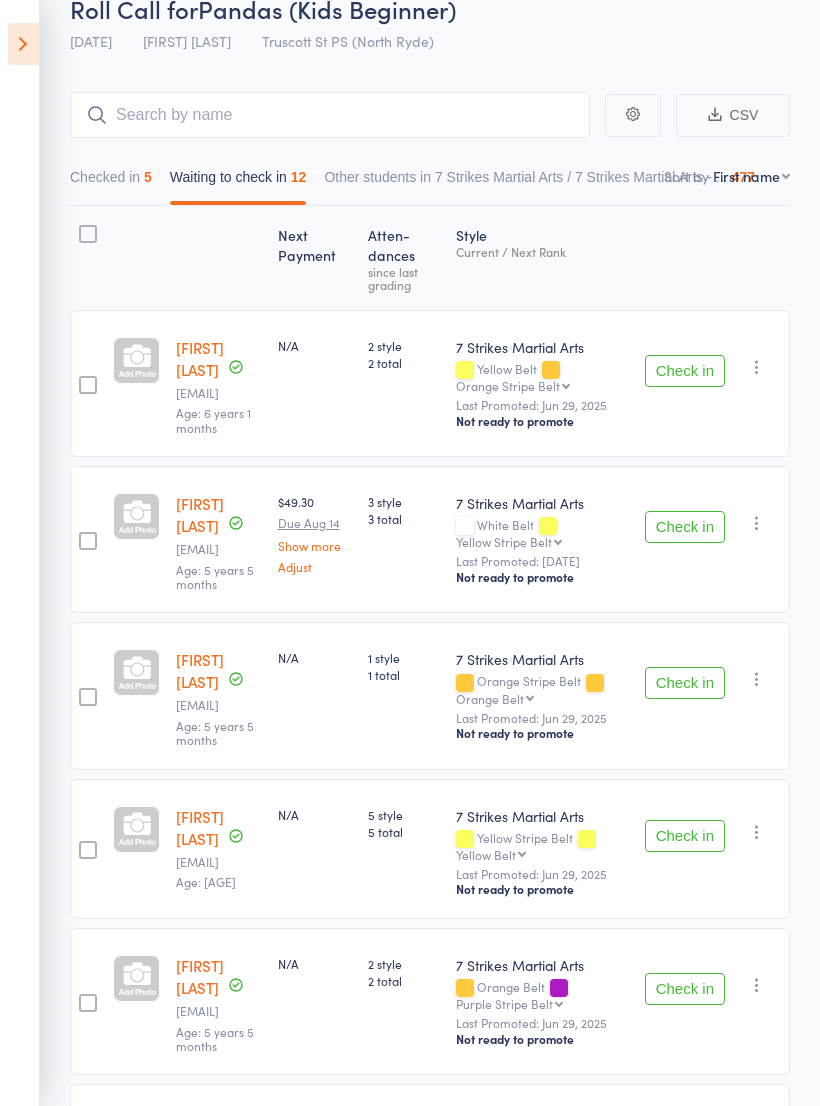scroll, scrollTop: 0, scrollLeft: 0, axis: both 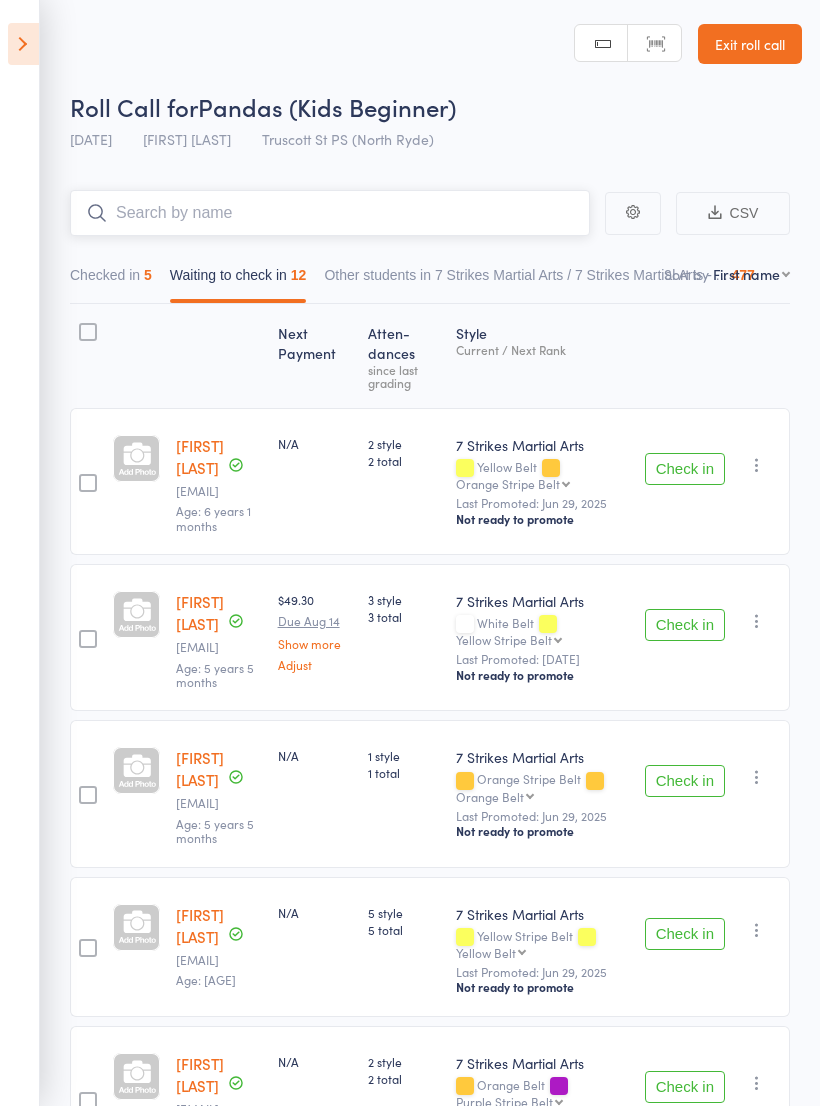 click at bounding box center (330, 213) 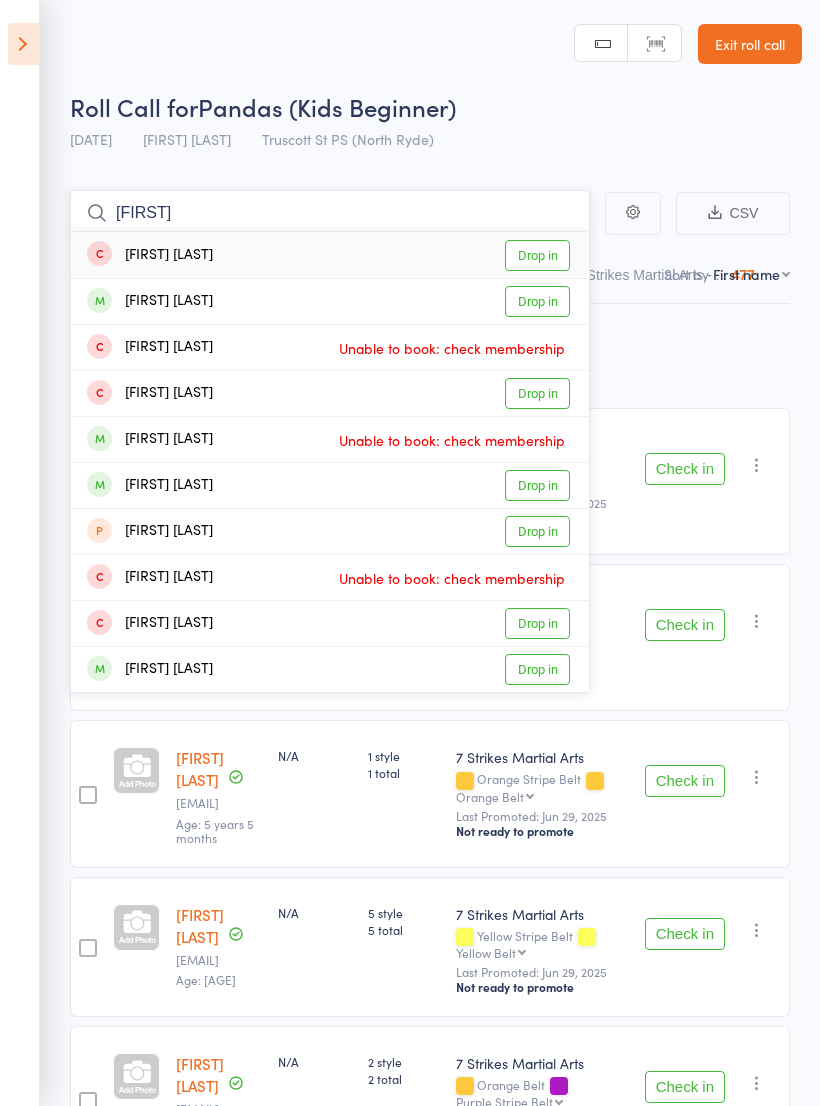 type on "[FIRST]" 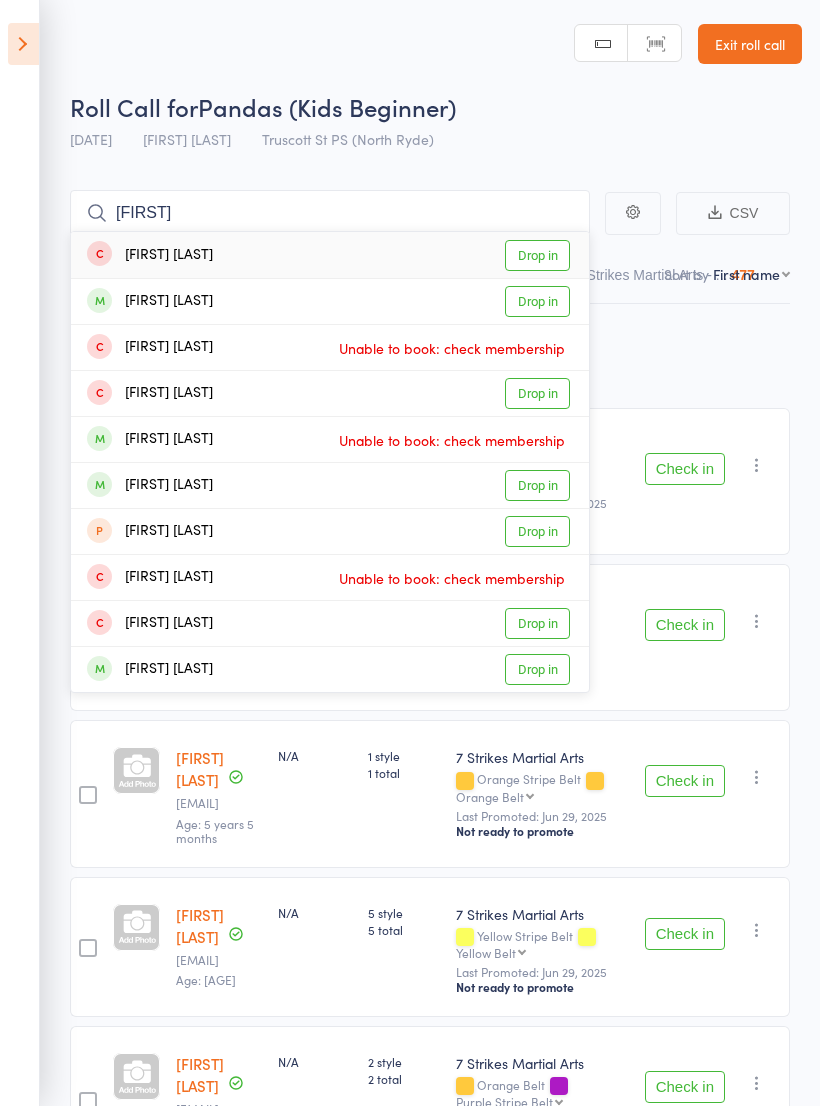 click on "Drop in" at bounding box center [537, 255] 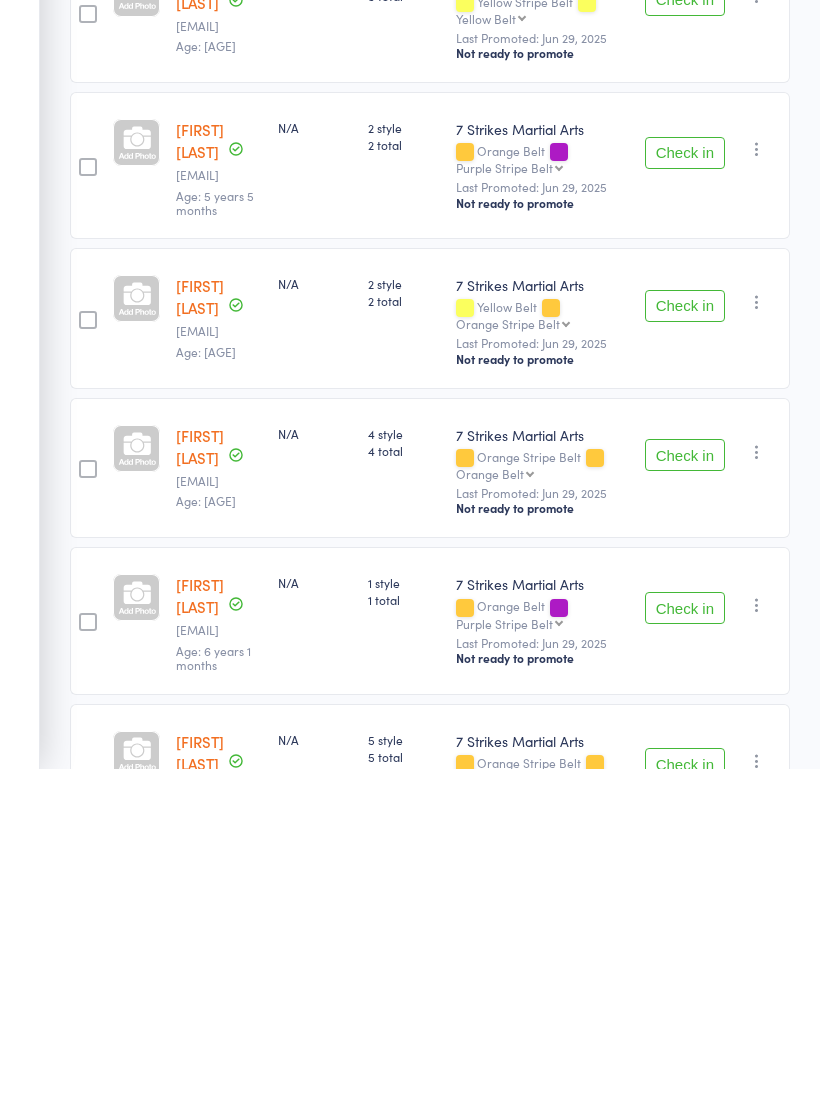 scroll, scrollTop: 620, scrollLeft: 0, axis: vertical 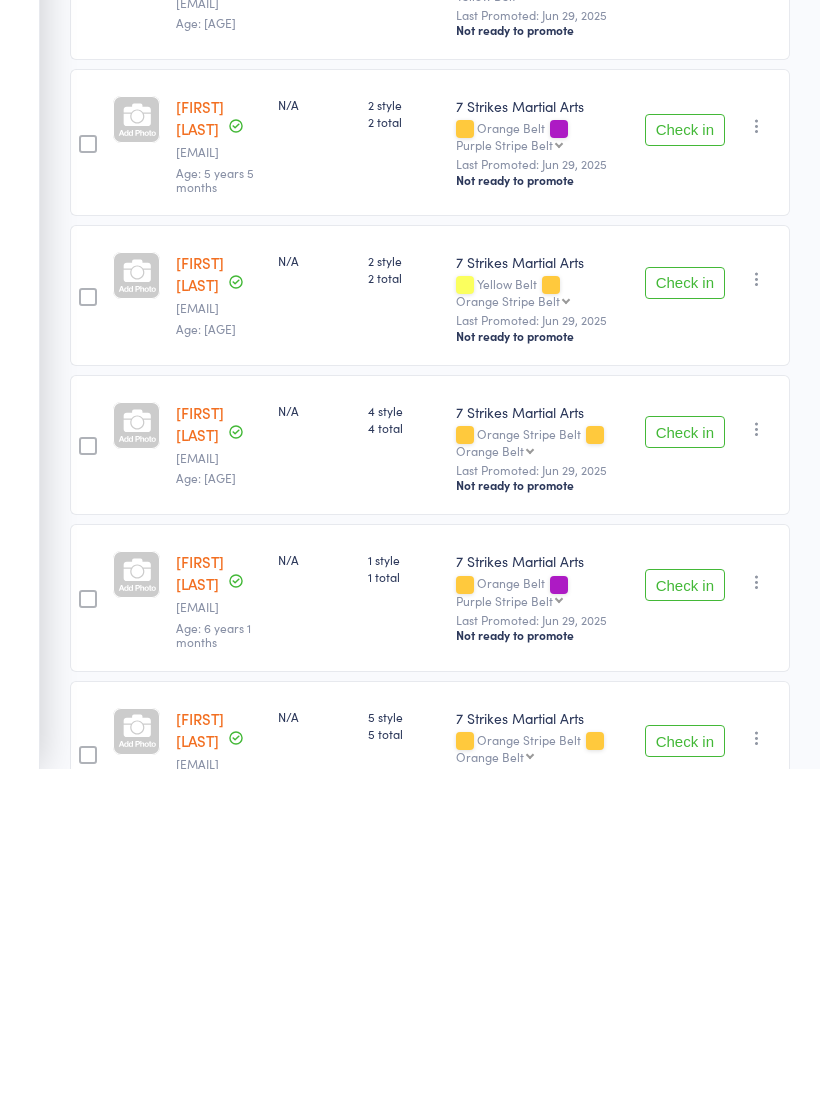 click on "Check in" at bounding box center (685, 769) 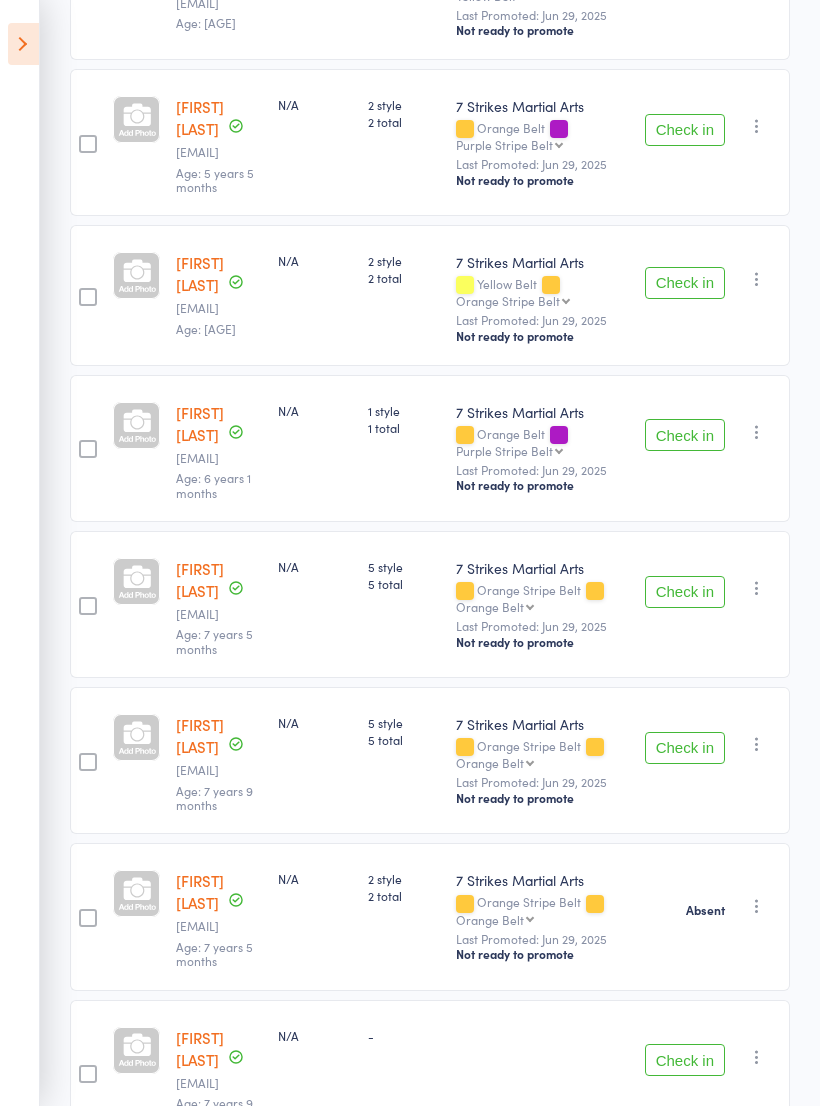 click on "Check in" at bounding box center [685, 592] 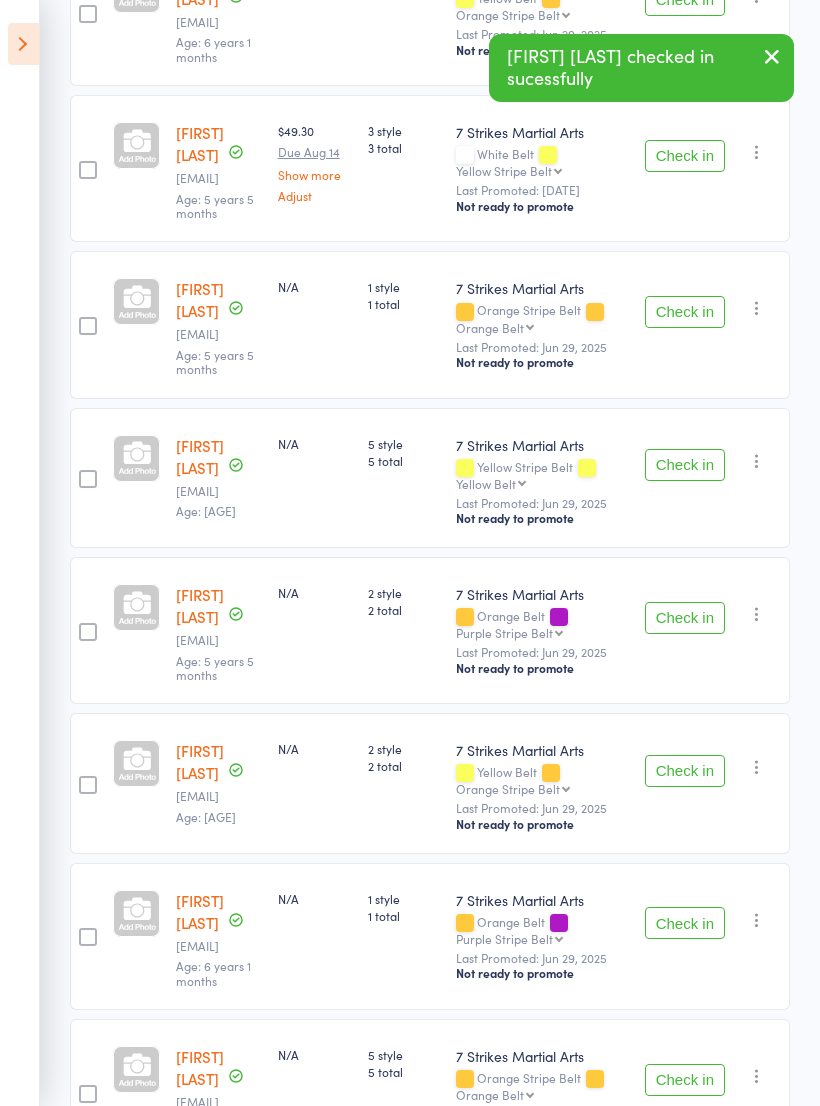 scroll, scrollTop: 478, scrollLeft: 0, axis: vertical 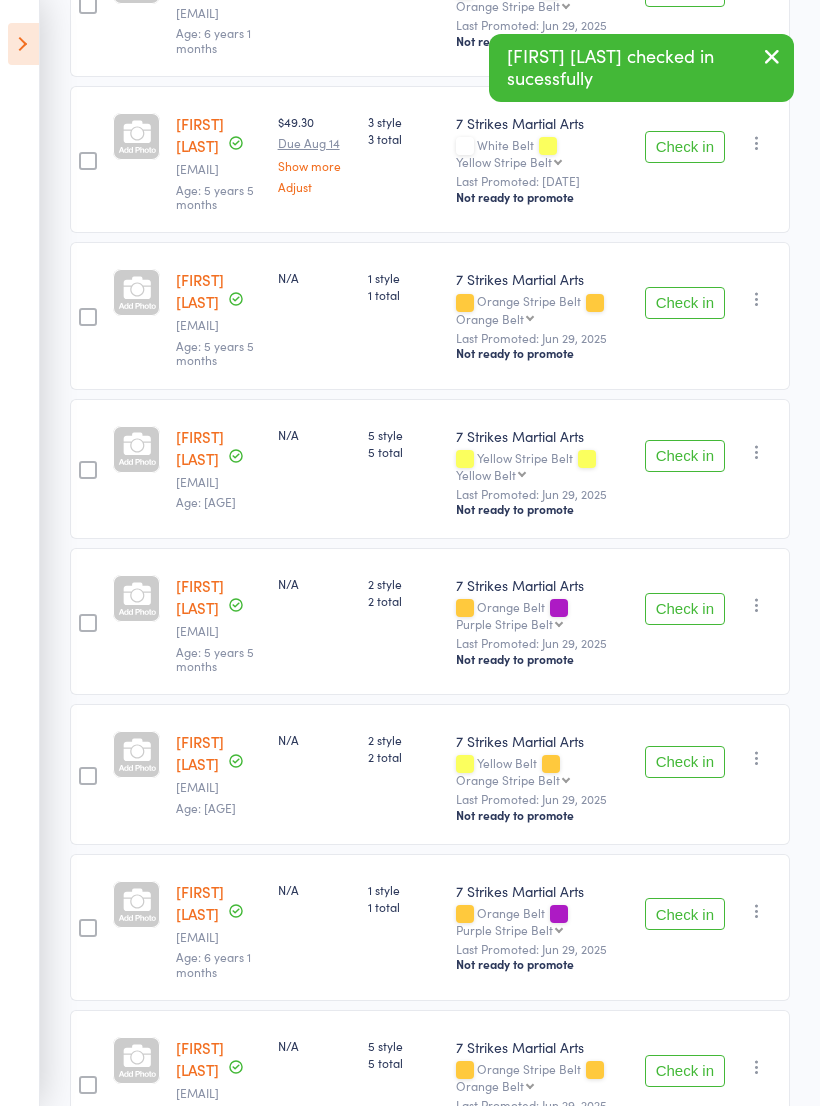 click on "Check in" at bounding box center [685, 456] 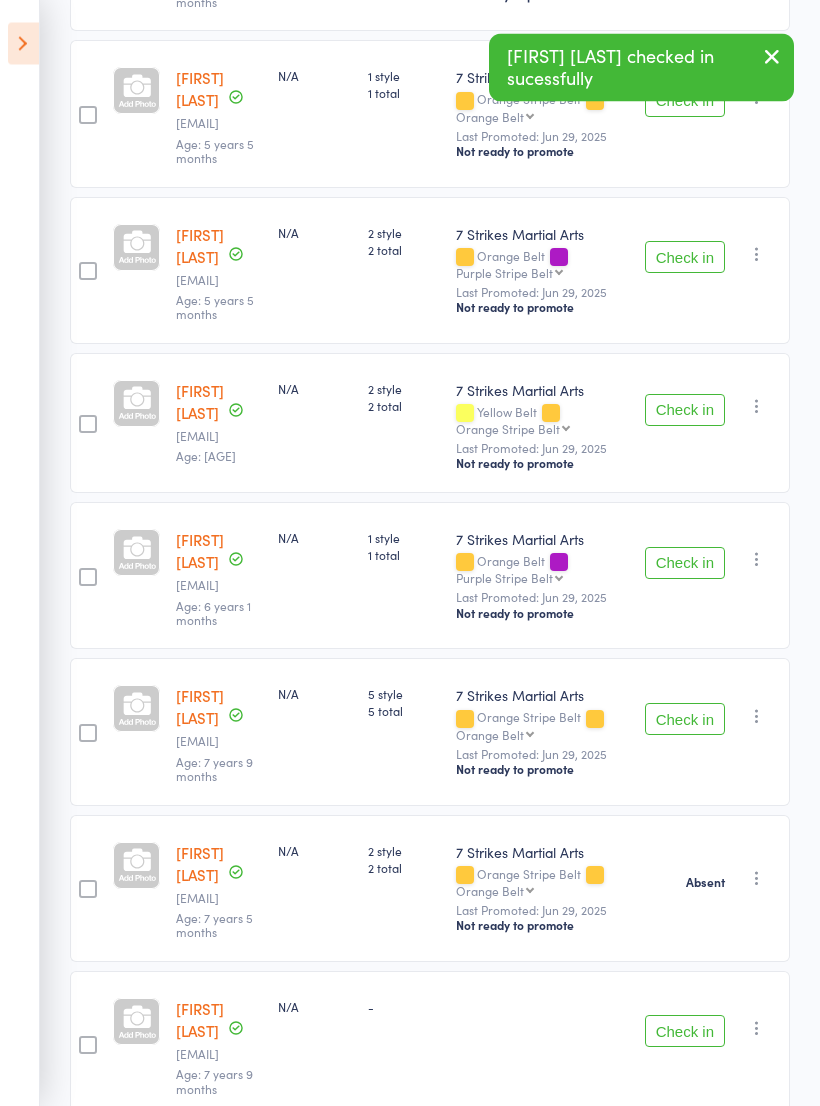 scroll, scrollTop: 784, scrollLeft: 0, axis: vertical 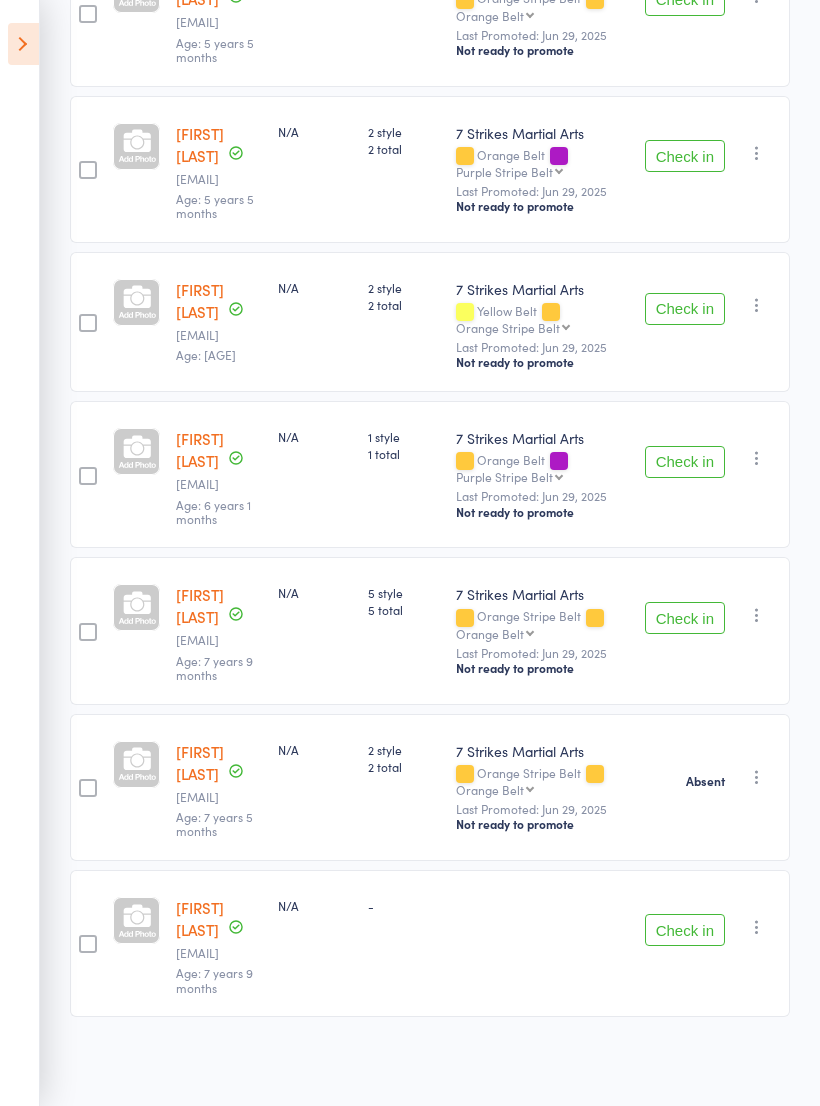 click at bounding box center (23, 44) 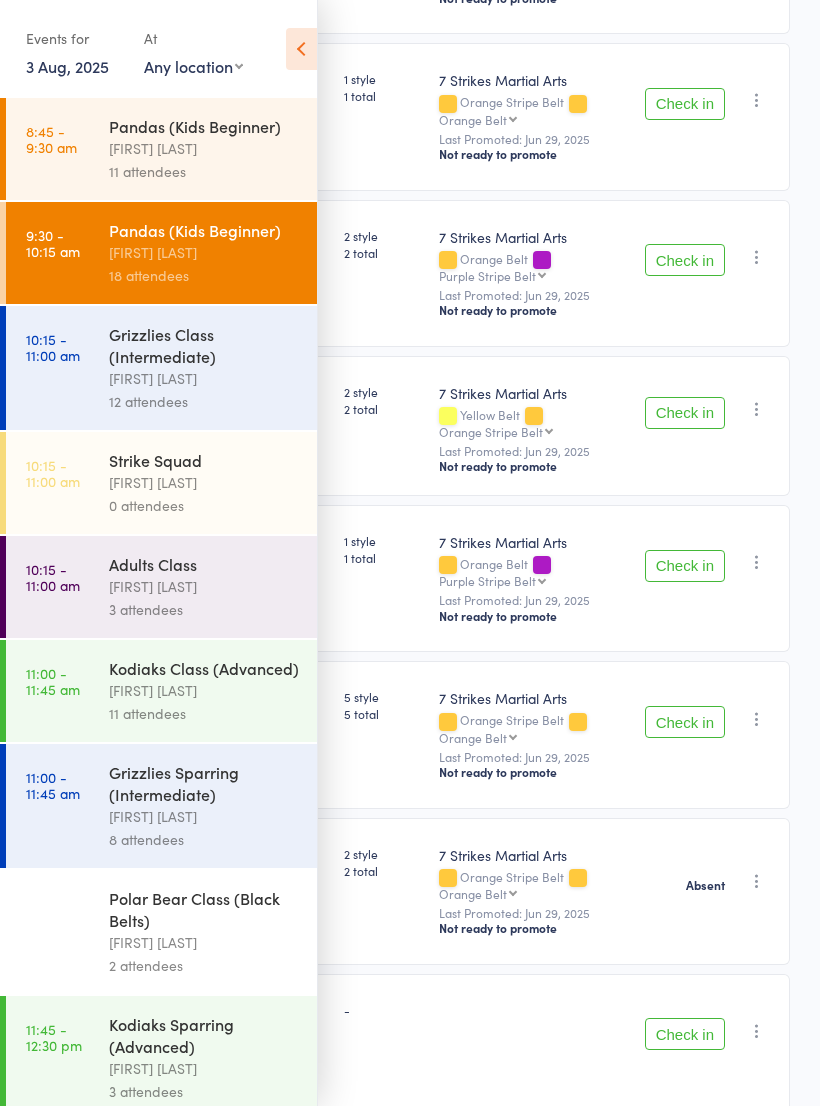 scroll, scrollTop: 0, scrollLeft: 0, axis: both 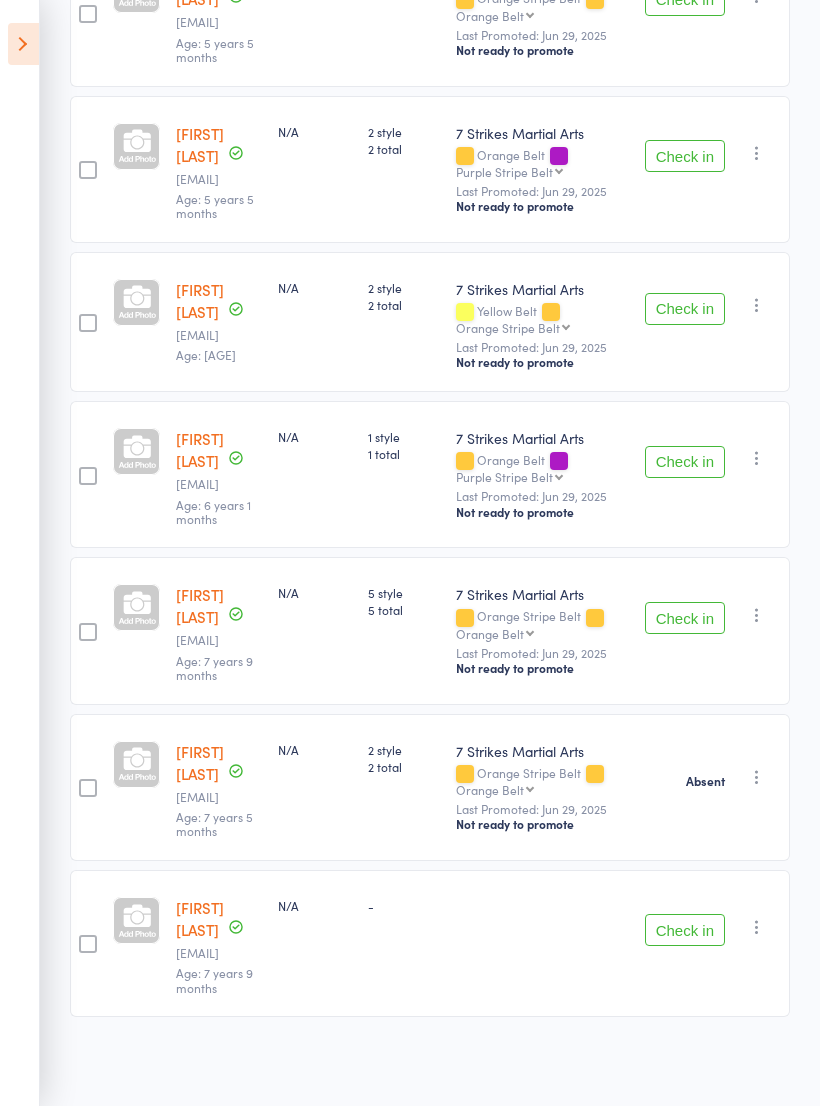 click on "Check in" at bounding box center [685, 930] 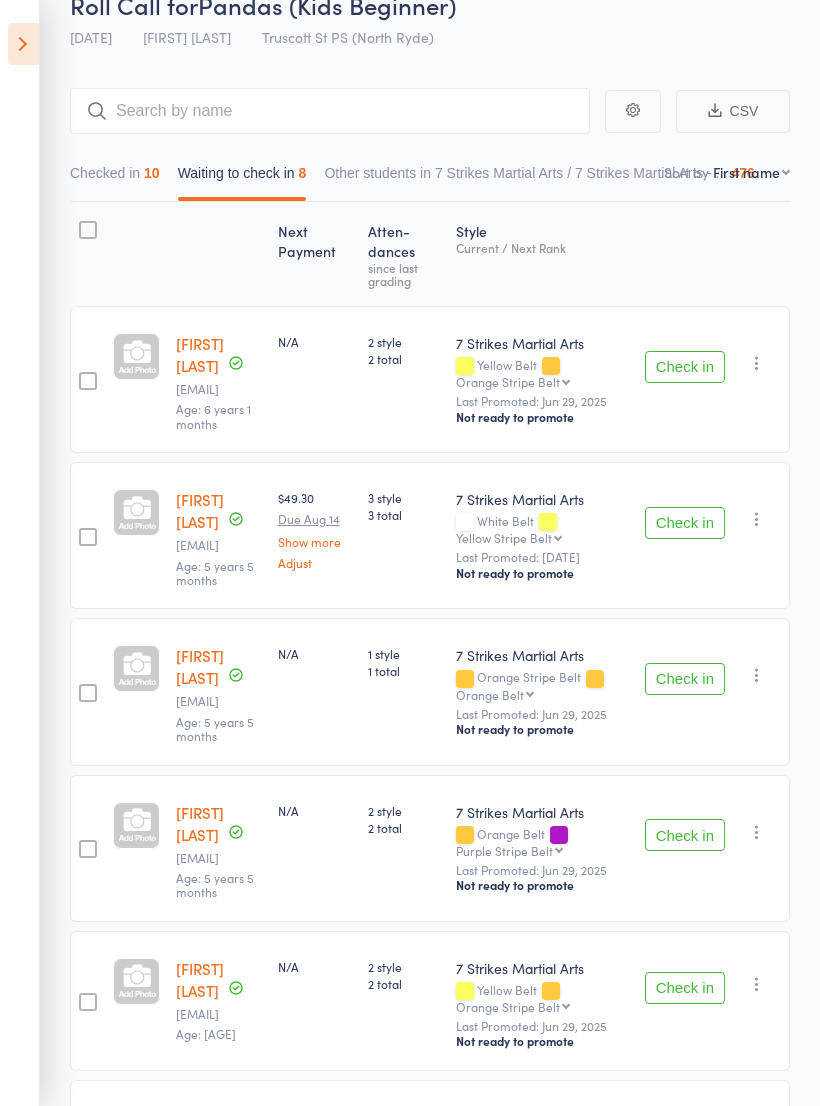 scroll, scrollTop: 104, scrollLeft: 0, axis: vertical 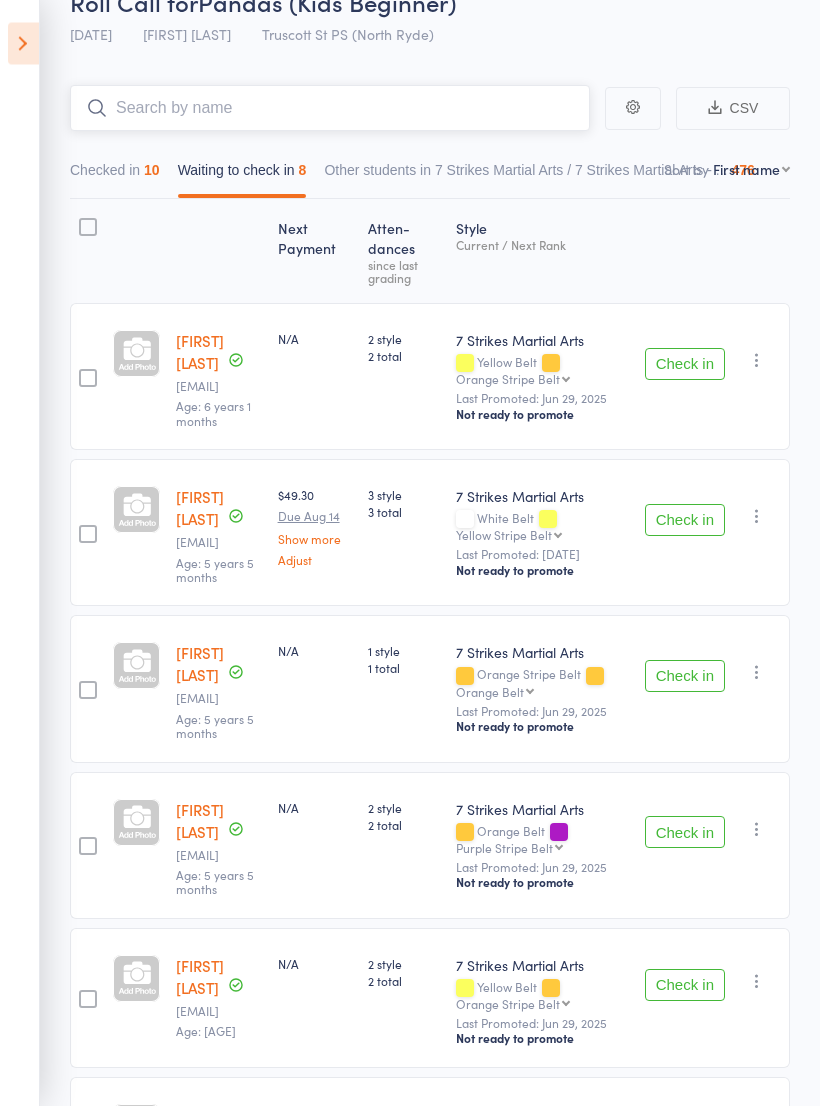 click at bounding box center [330, 109] 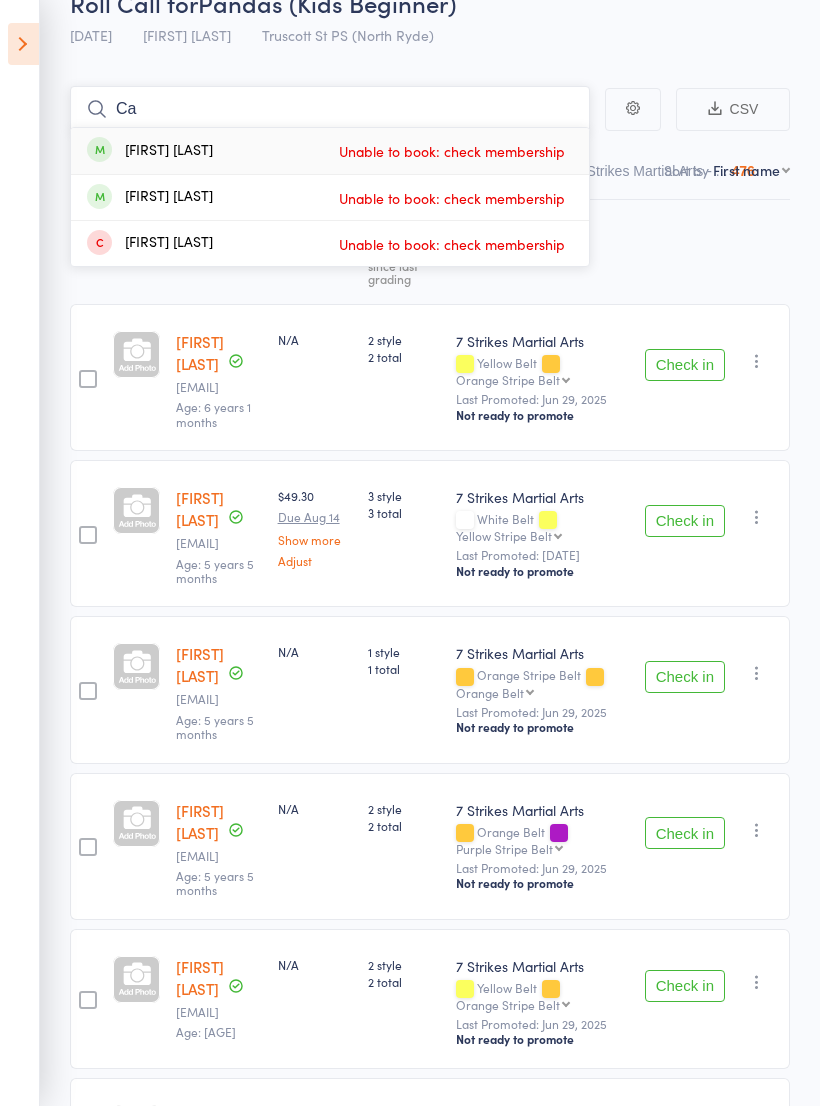 type on "C" 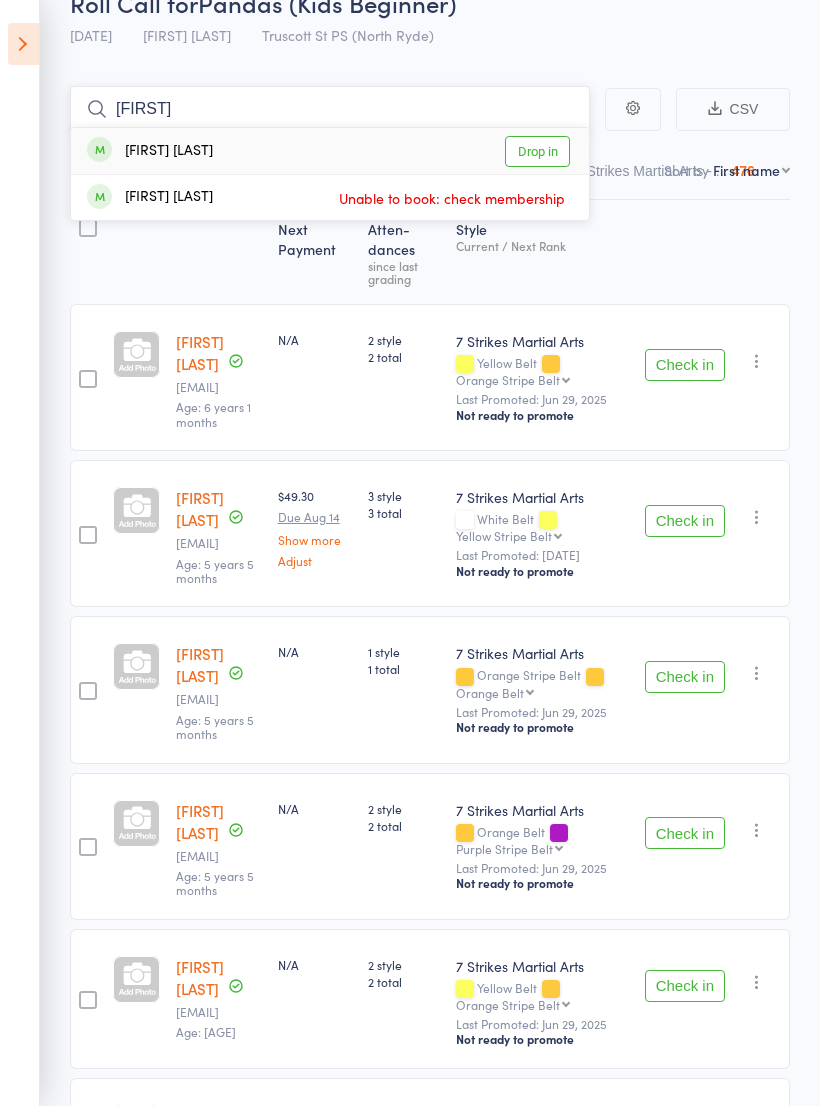 type on "[FIRST]" 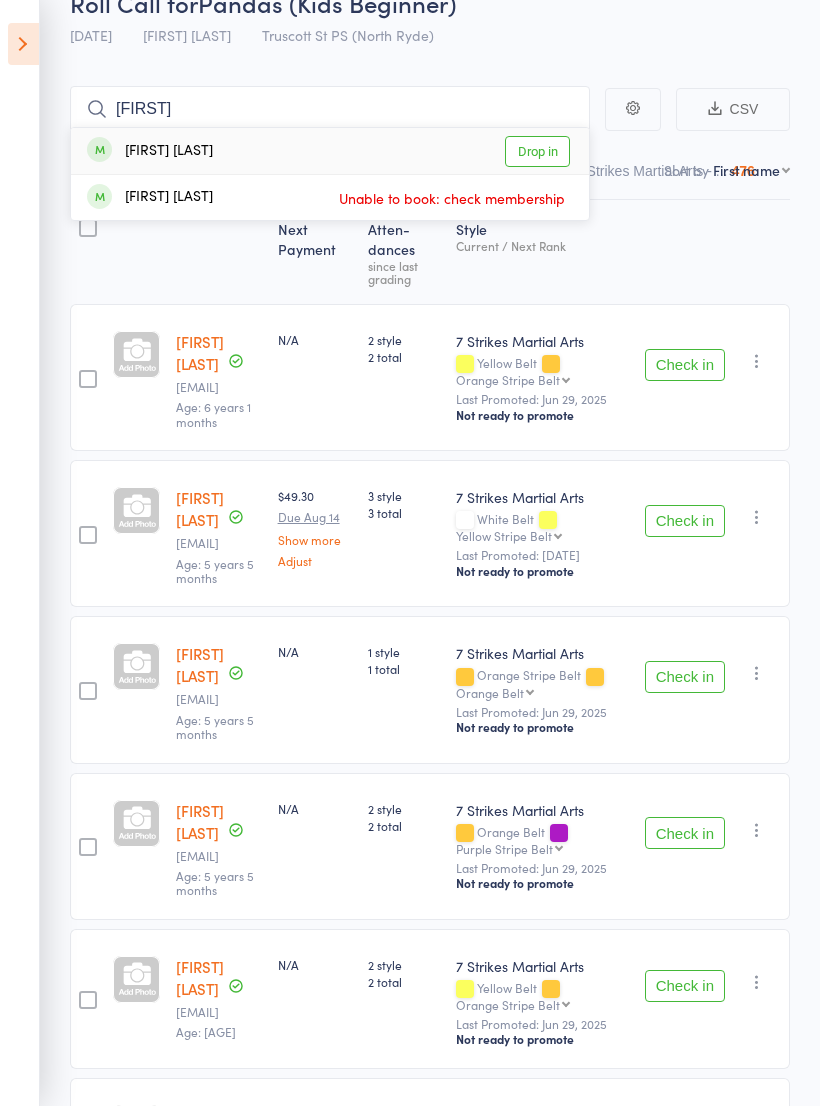 click on "Drop in" at bounding box center [537, 151] 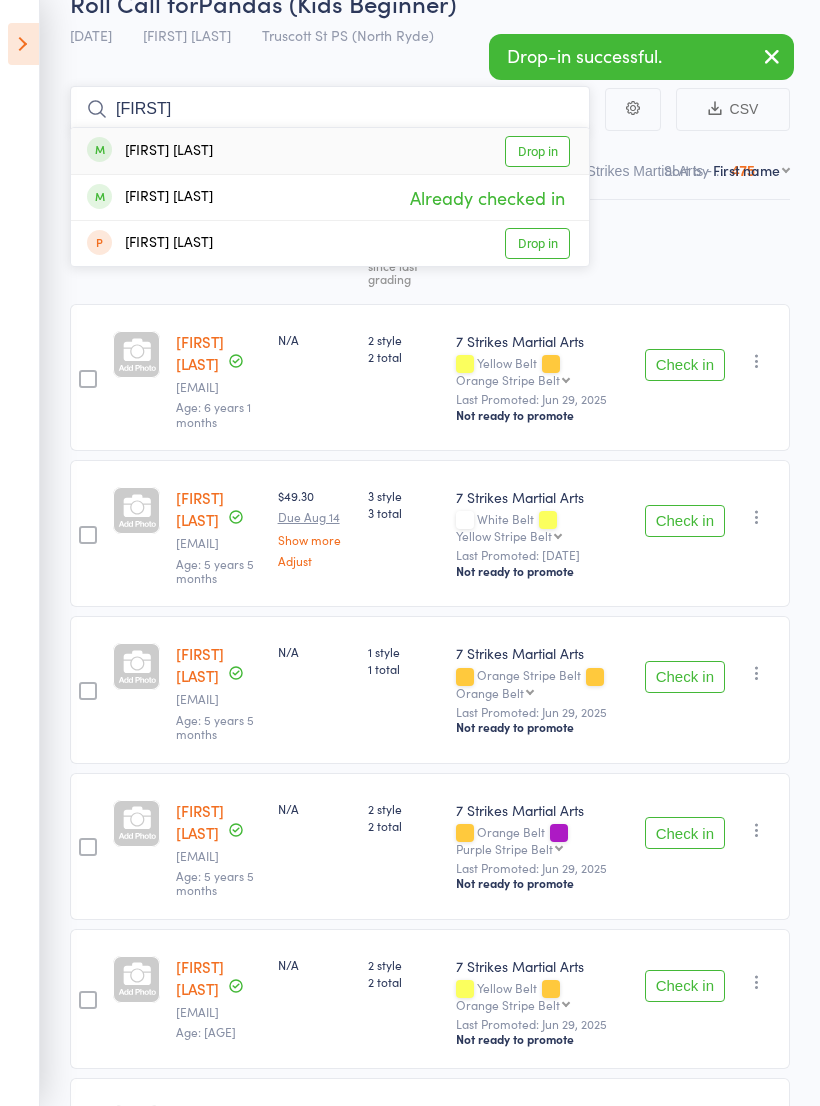type on "[FIRST]" 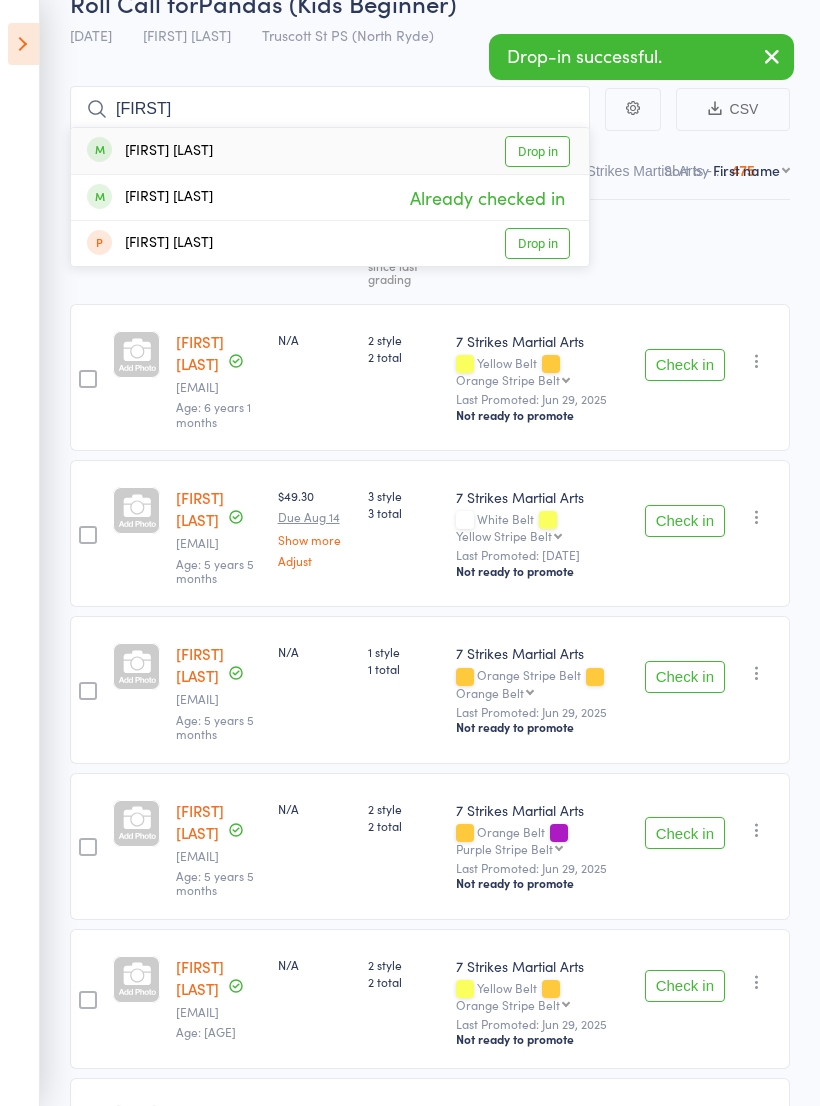 click on "Drop in" at bounding box center (537, 151) 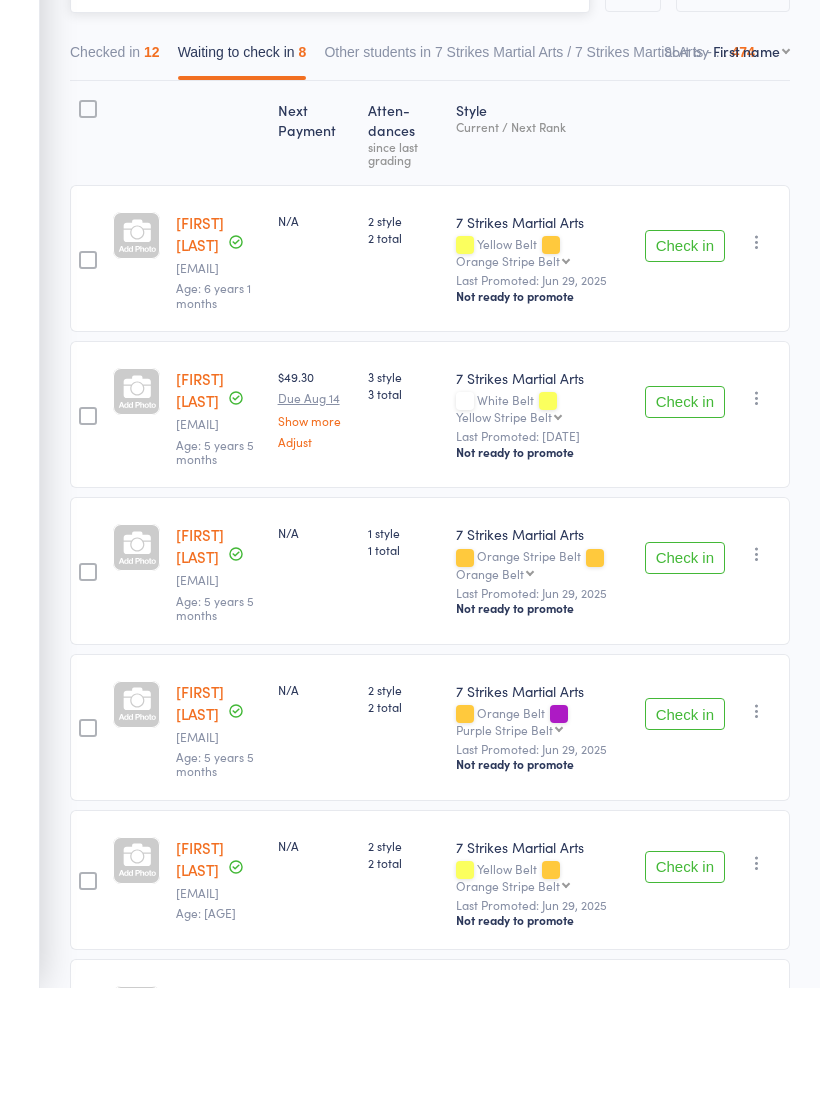 scroll, scrollTop: 0, scrollLeft: 0, axis: both 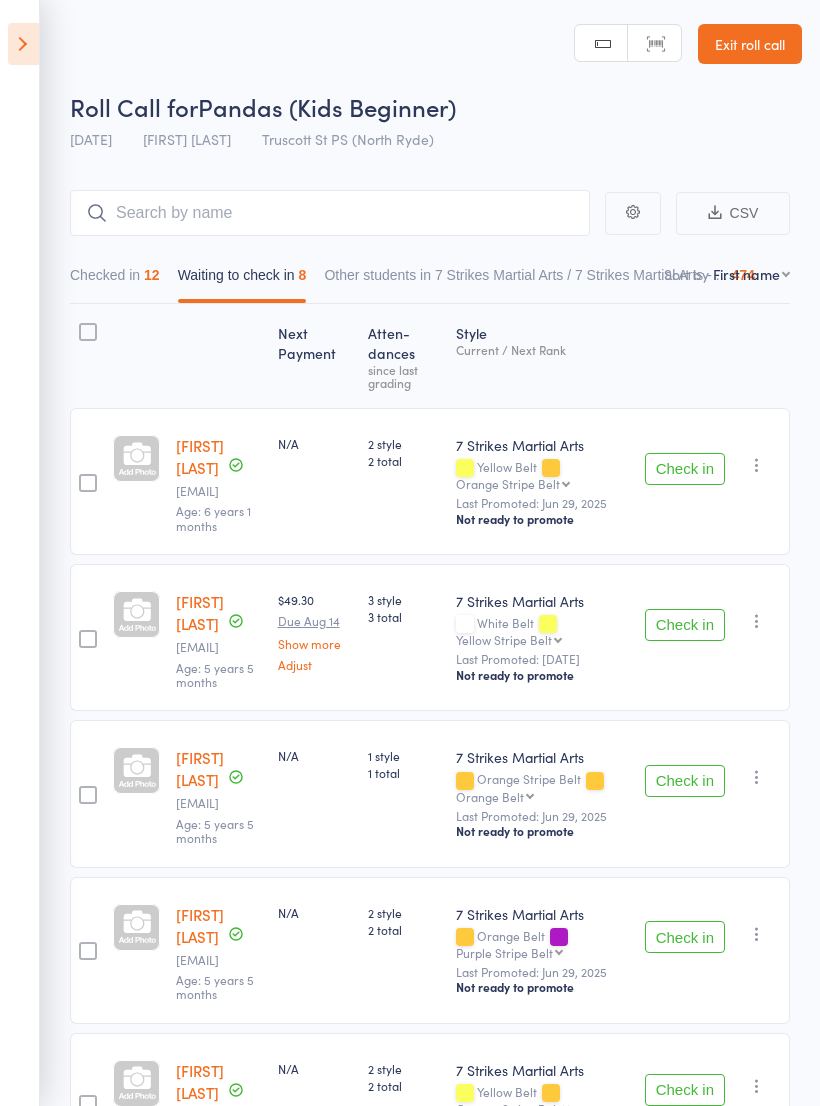 click at bounding box center [23, 44] 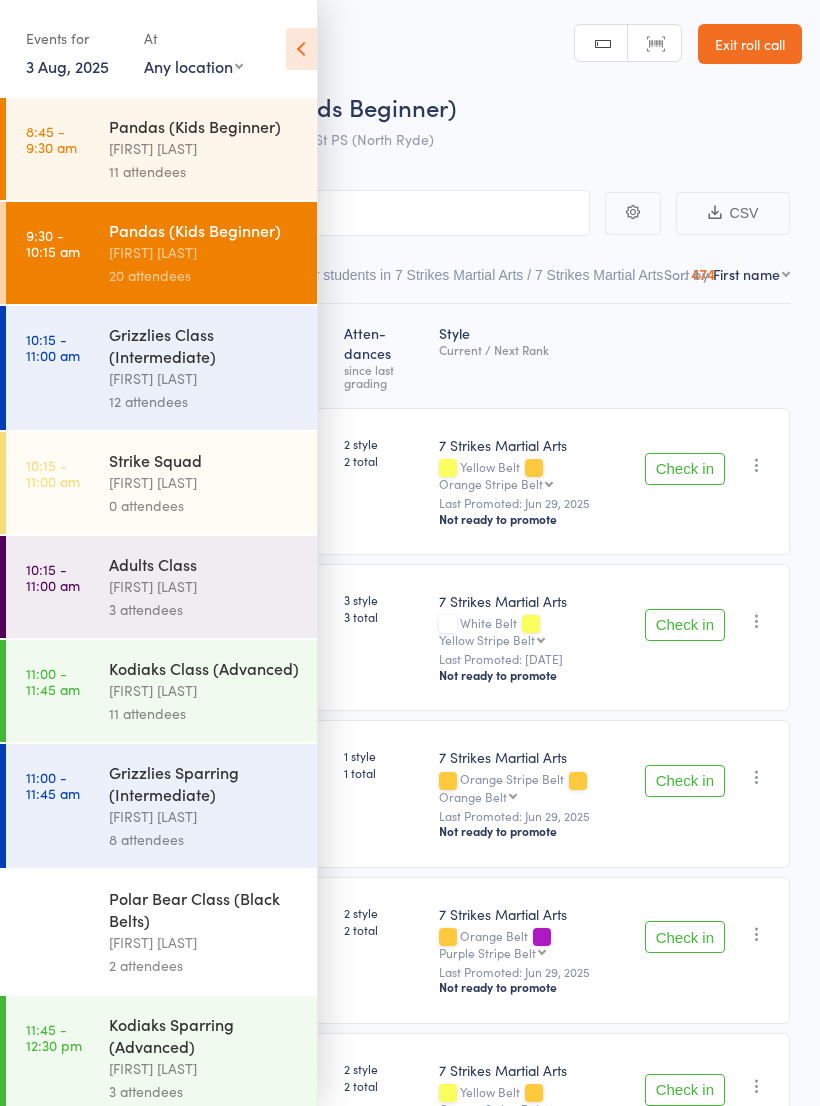 click at bounding box center (301, 49) 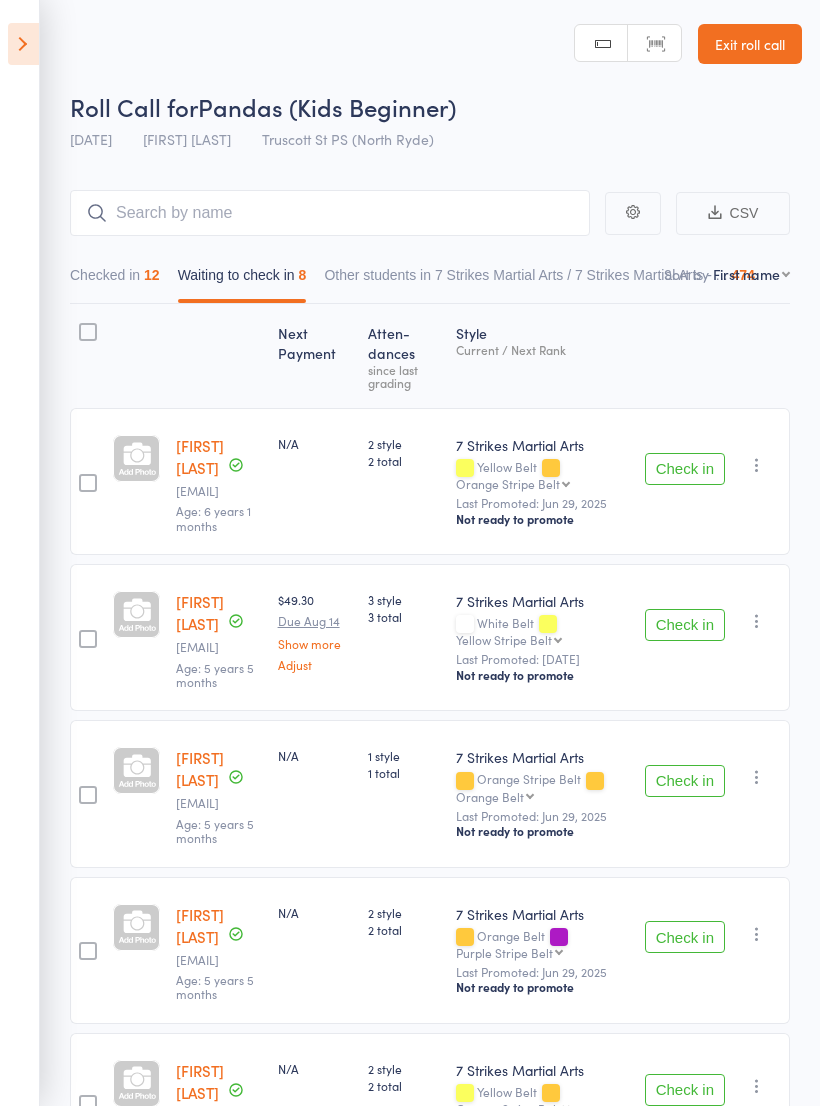 click on "Checked in  12" at bounding box center (115, 280) 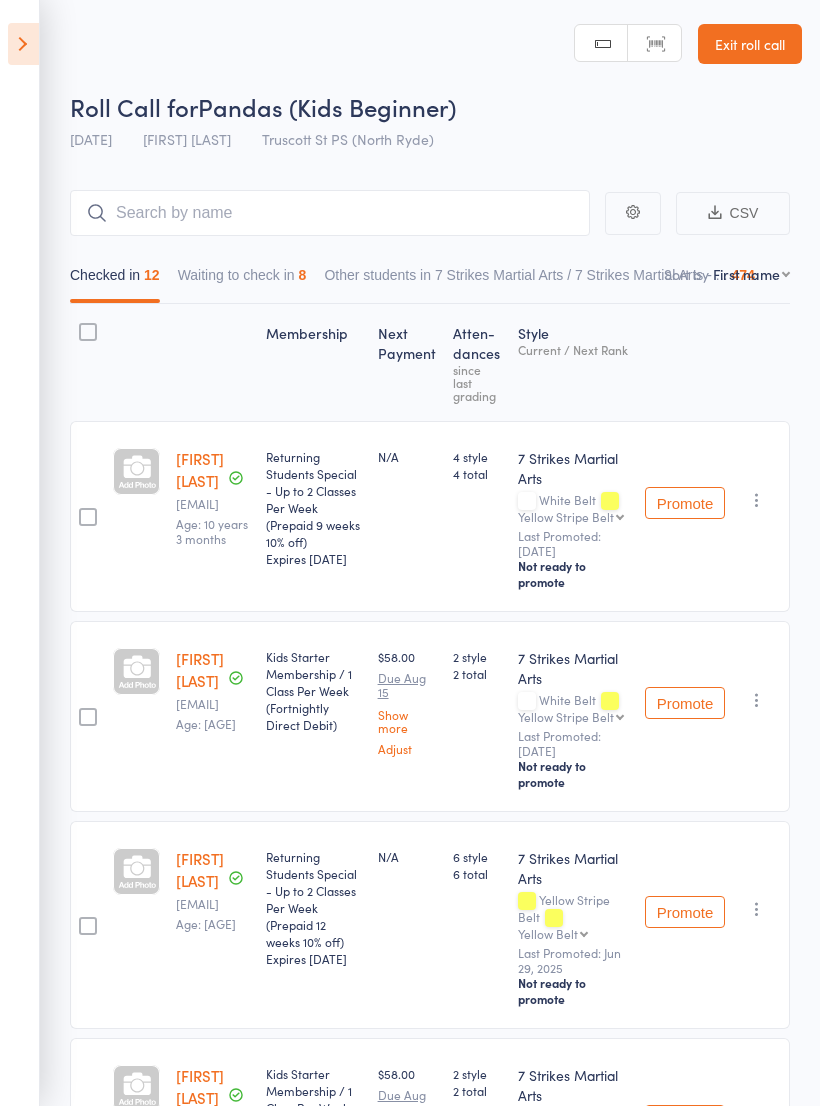 click on "Waiting to check in  8" at bounding box center [242, 280] 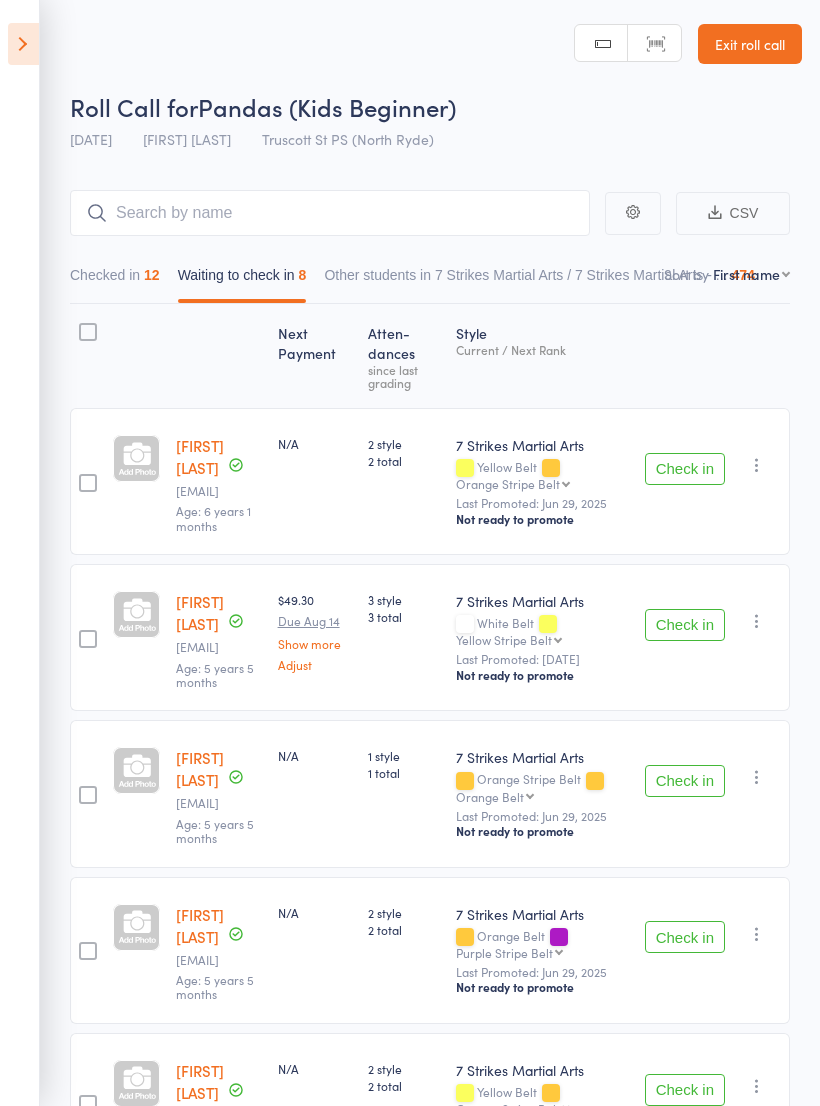 click on "Check in" at bounding box center (685, 469) 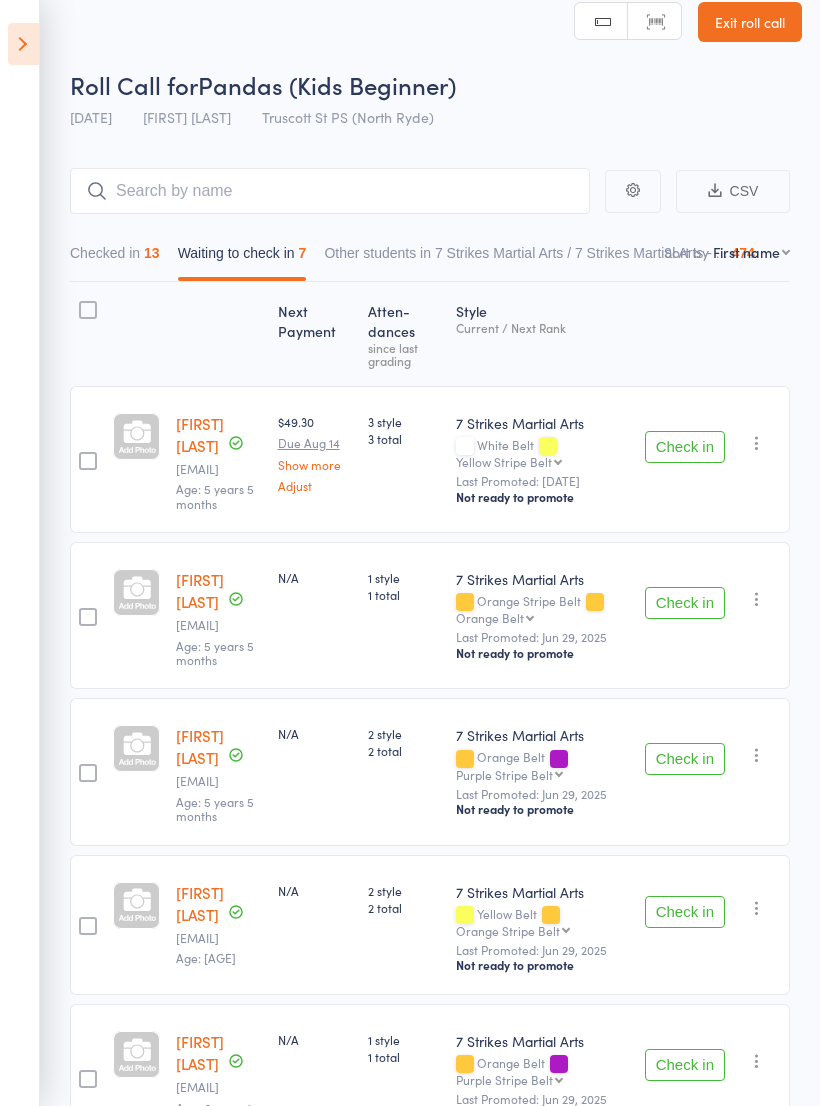scroll, scrollTop: 0, scrollLeft: 0, axis: both 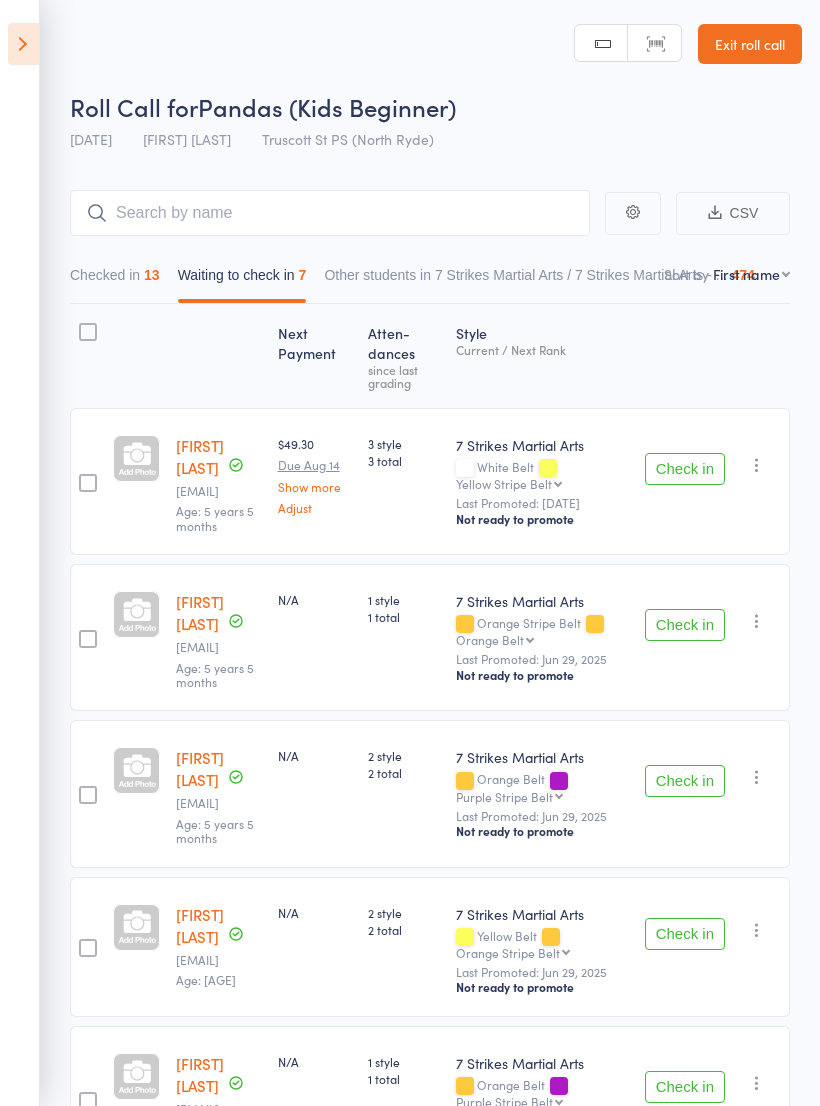 click on "Checked in  13" at bounding box center (115, 280) 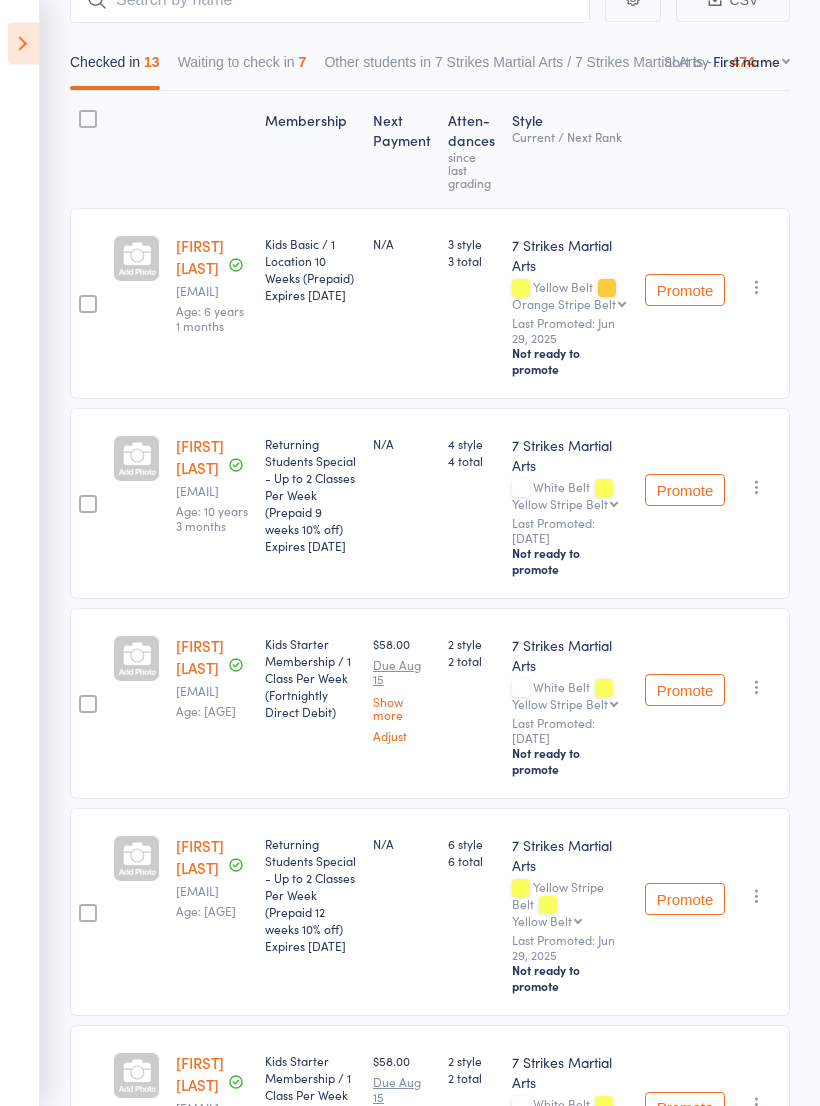 scroll, scrollTop: 0, scrollLeft: 6, axis: horizontal 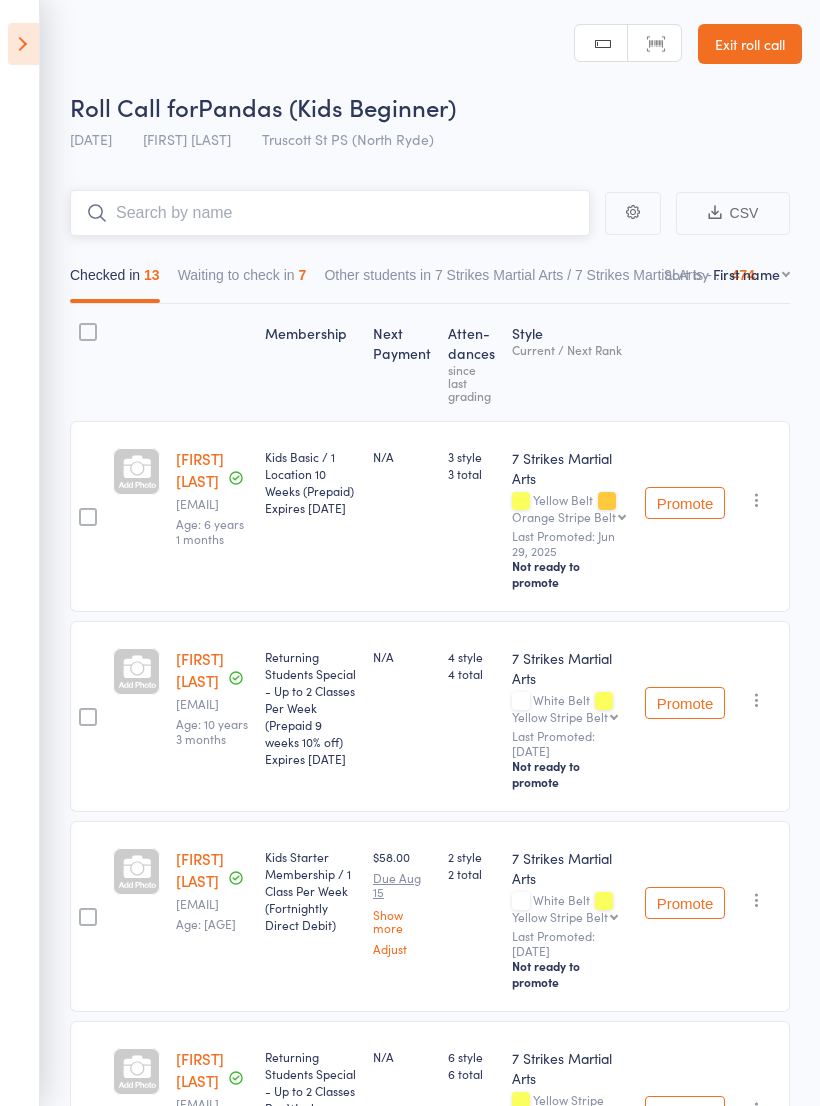 click at bounding box center (330, 213) 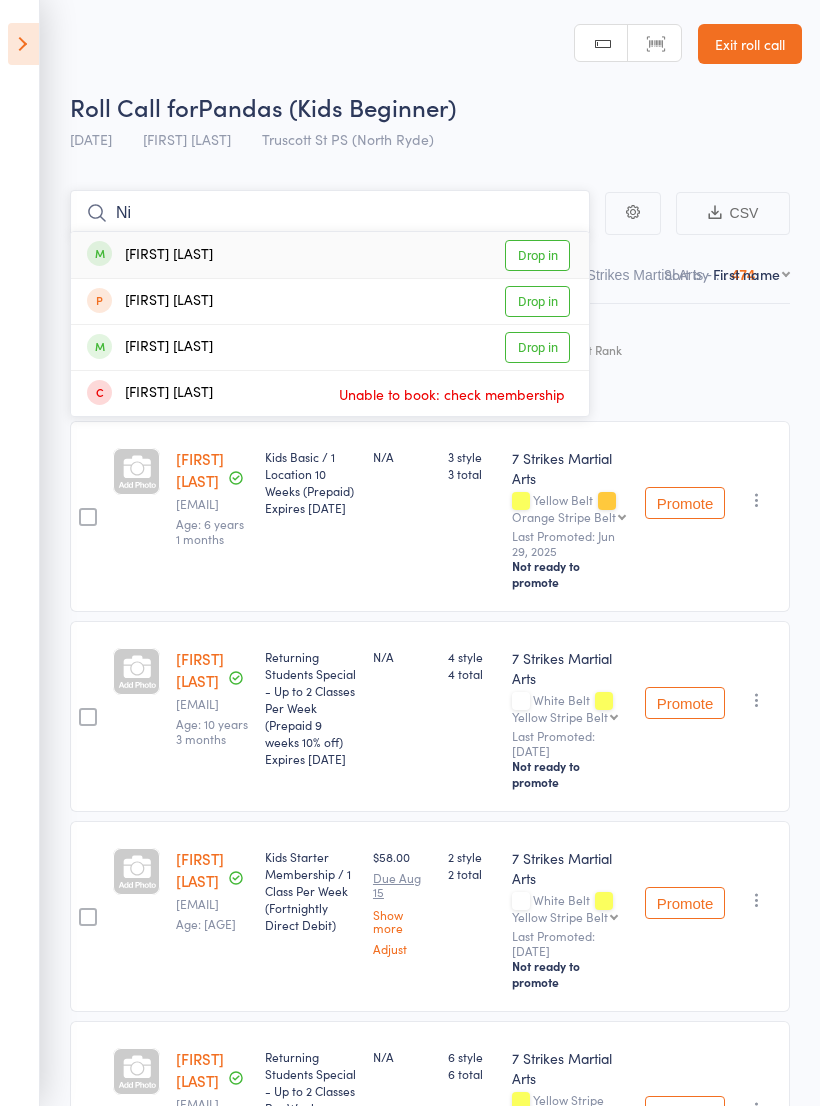 type on "N" 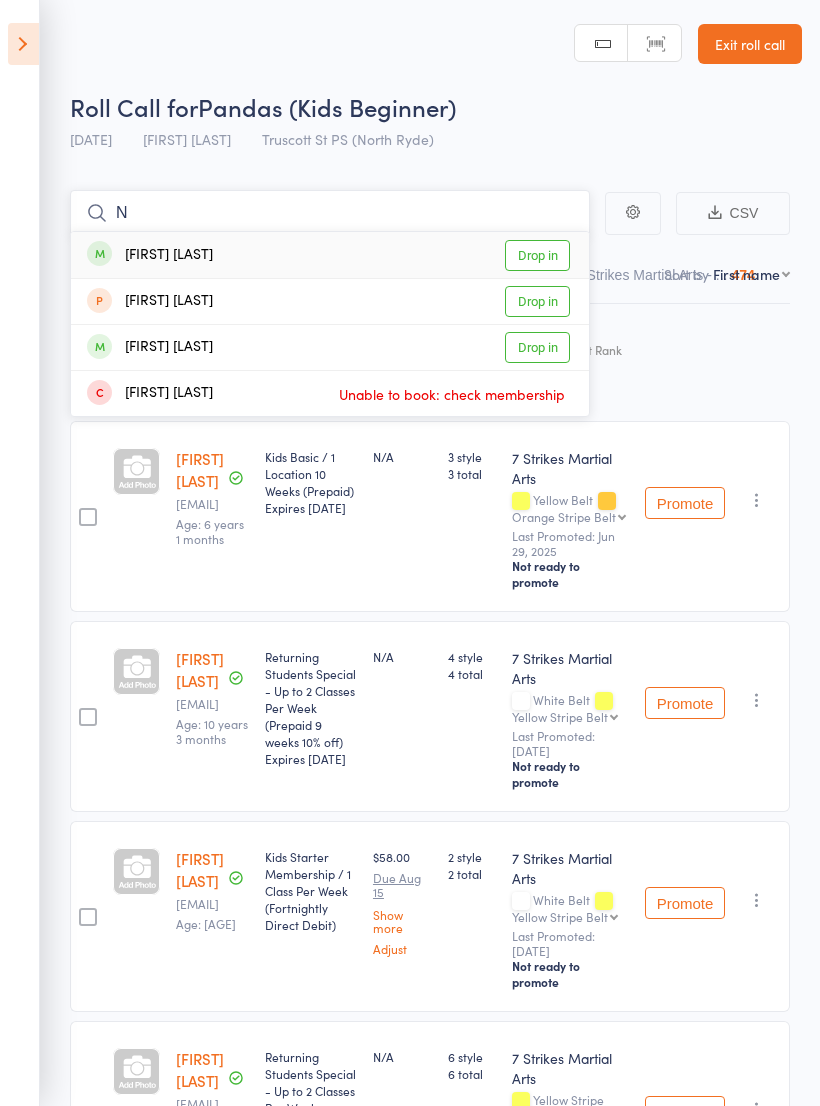 type 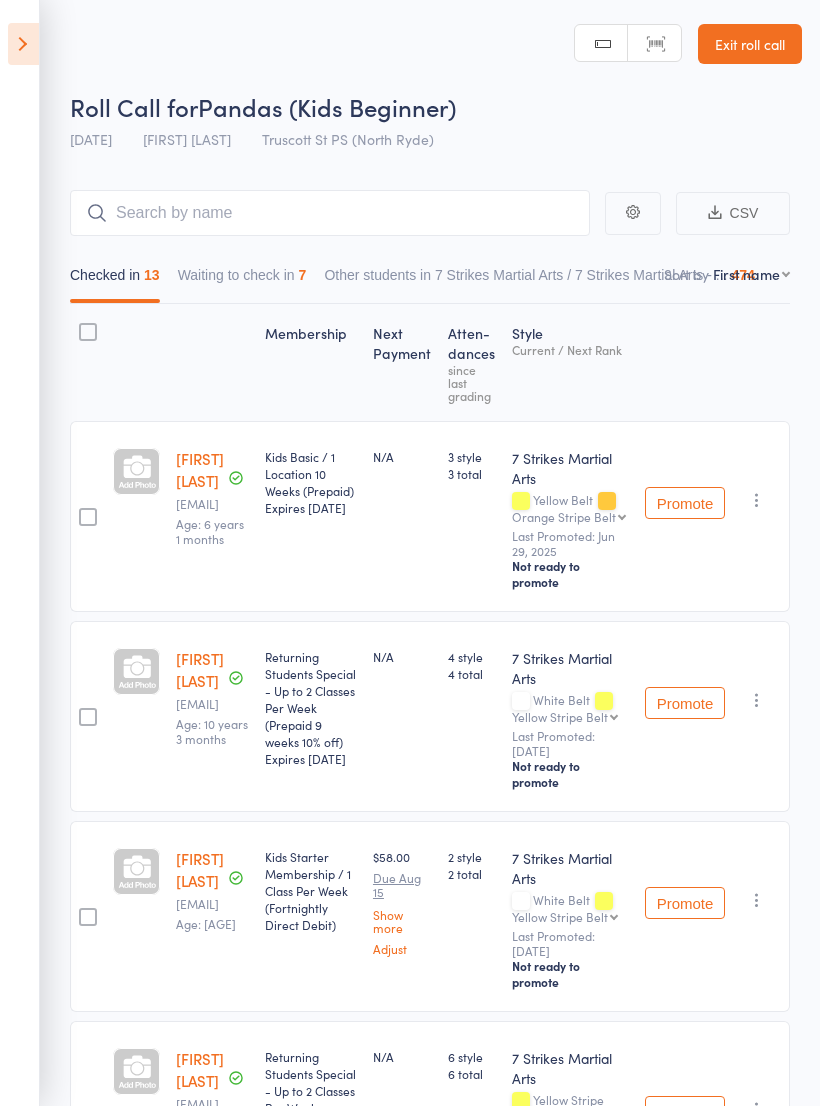 click at bounding box center (23, 44) 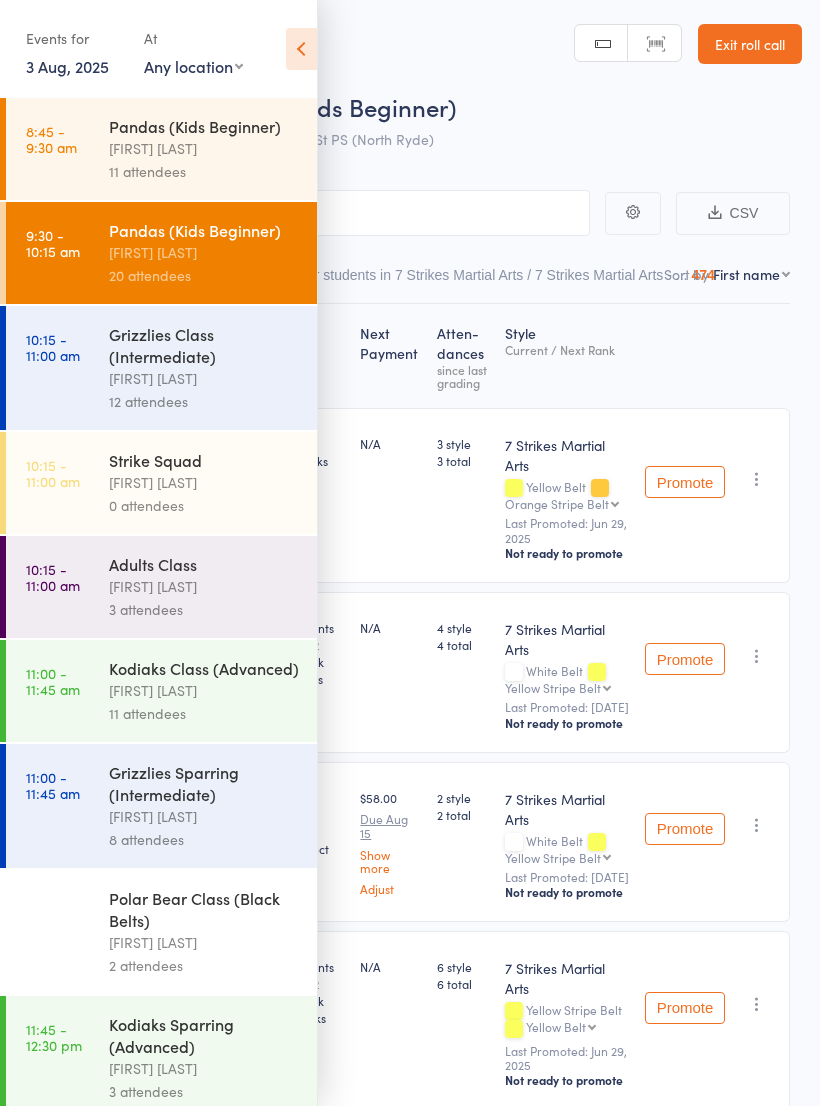 scroll, scrollTop: 0, scrollLeft: 0, axis: both 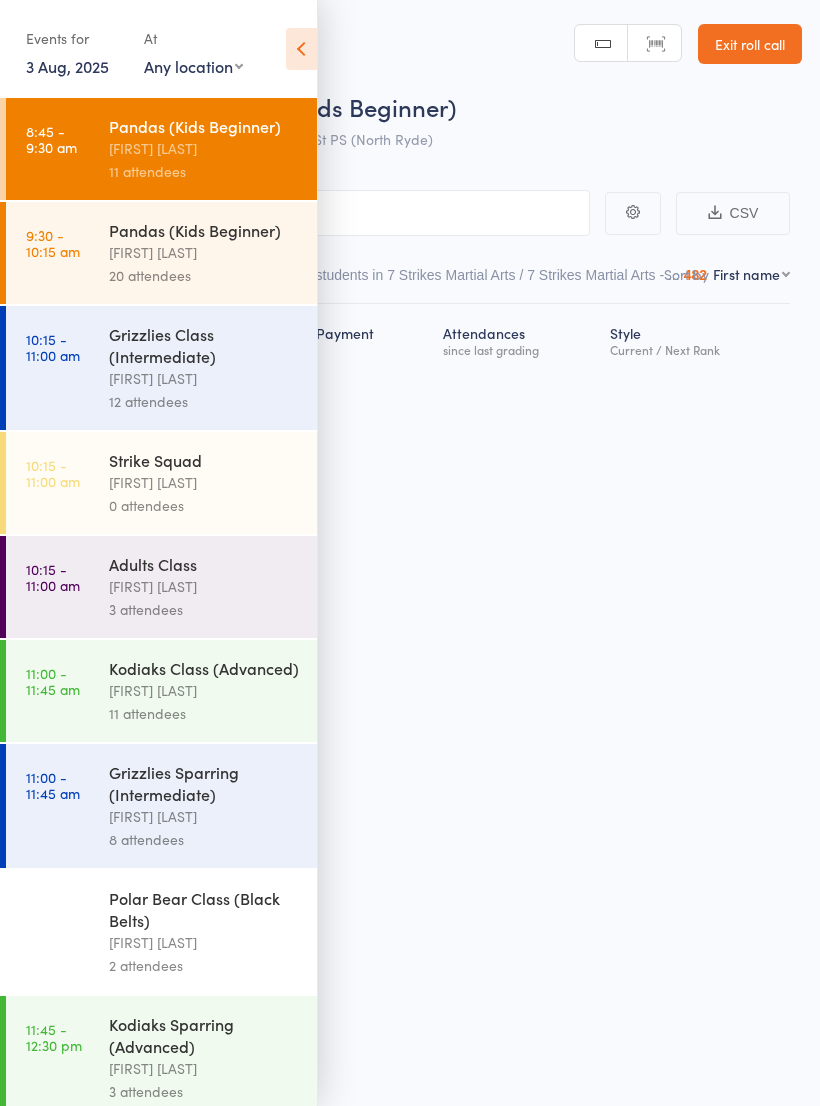 click at bounding box center [301, 49] 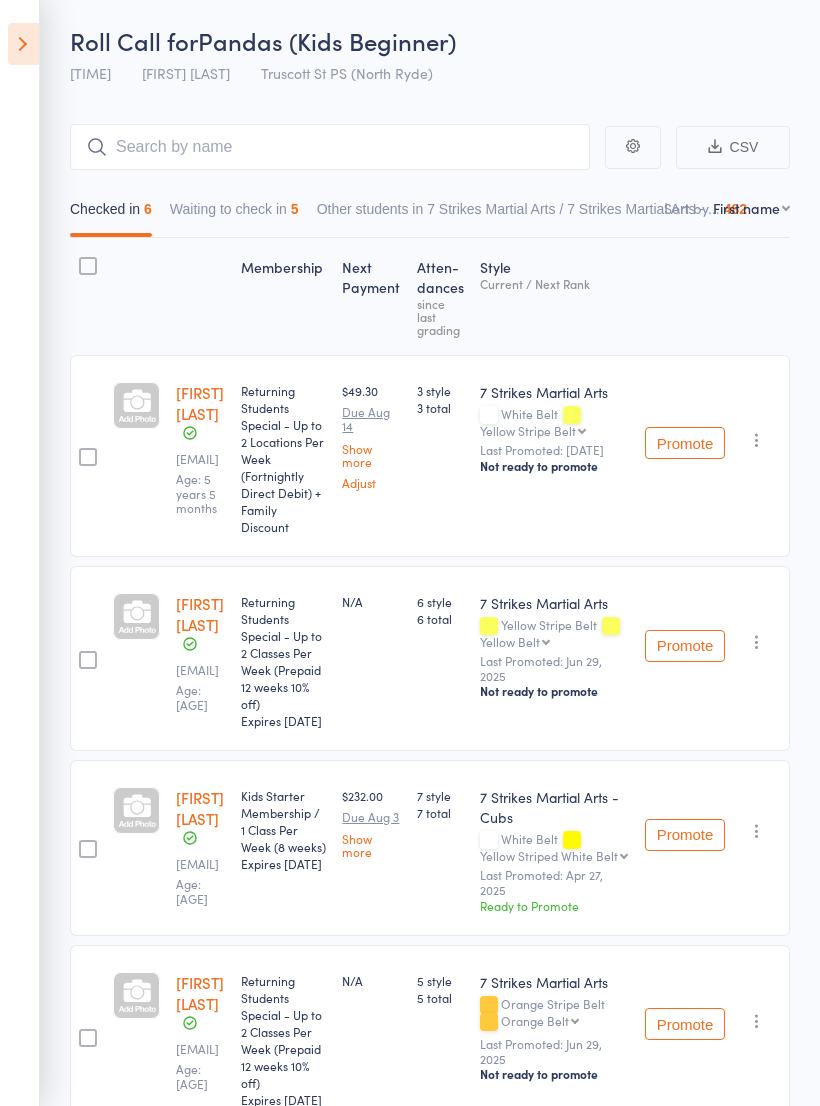scroll, scrollTop: 0, scrollLeft: 1, axis: horizontal 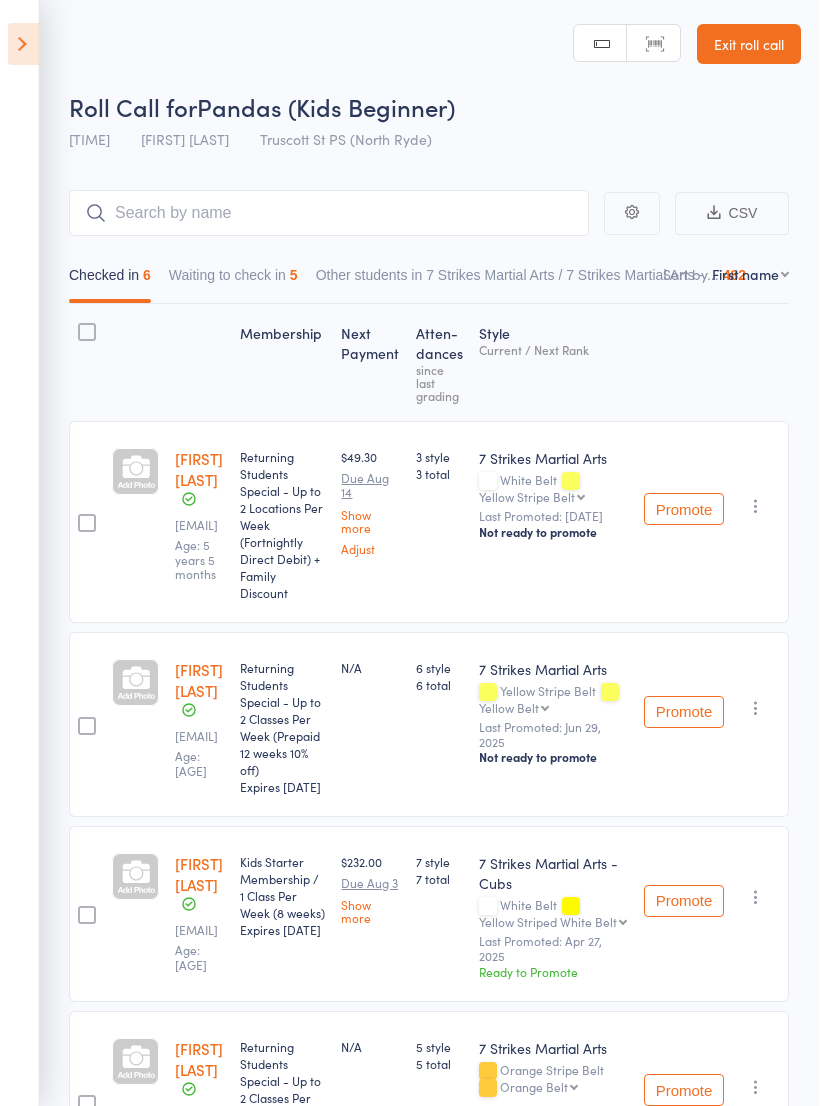 click at bounding box center [23, 44] 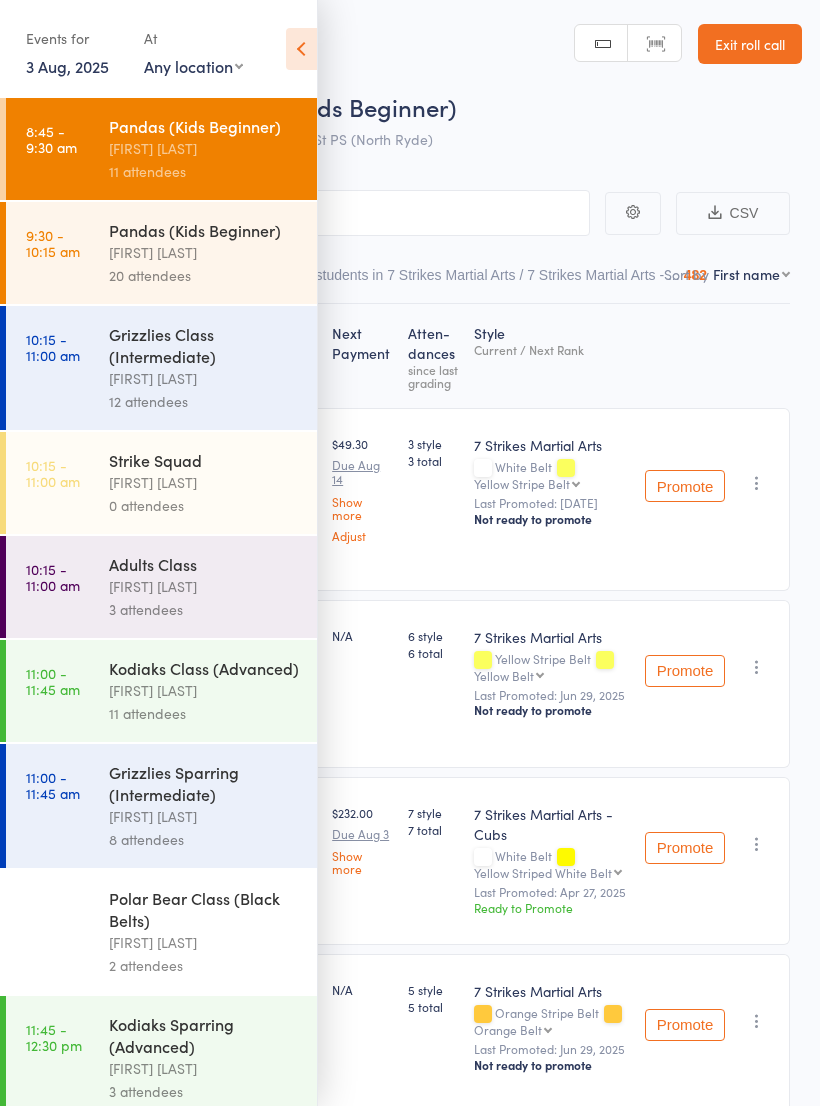 click on "[FIRST] [LAST]" at bounding box center (204, 252) 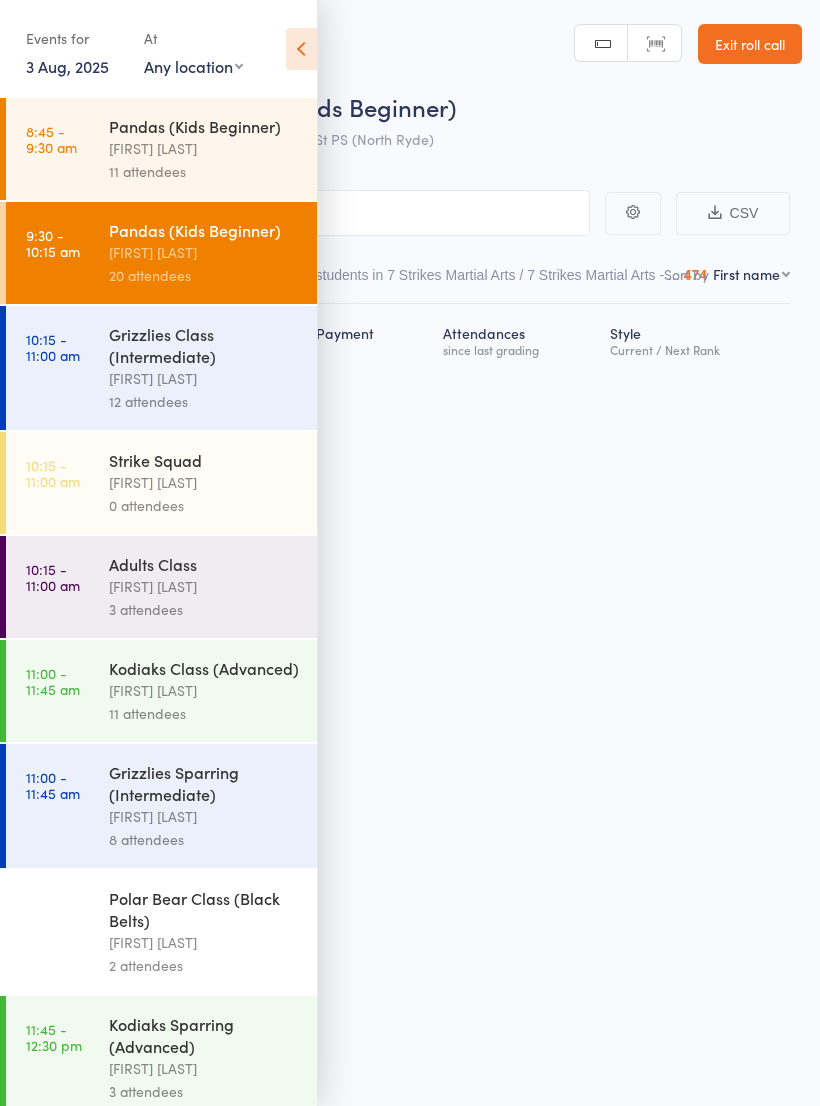 click at bounding box center [301, 49] 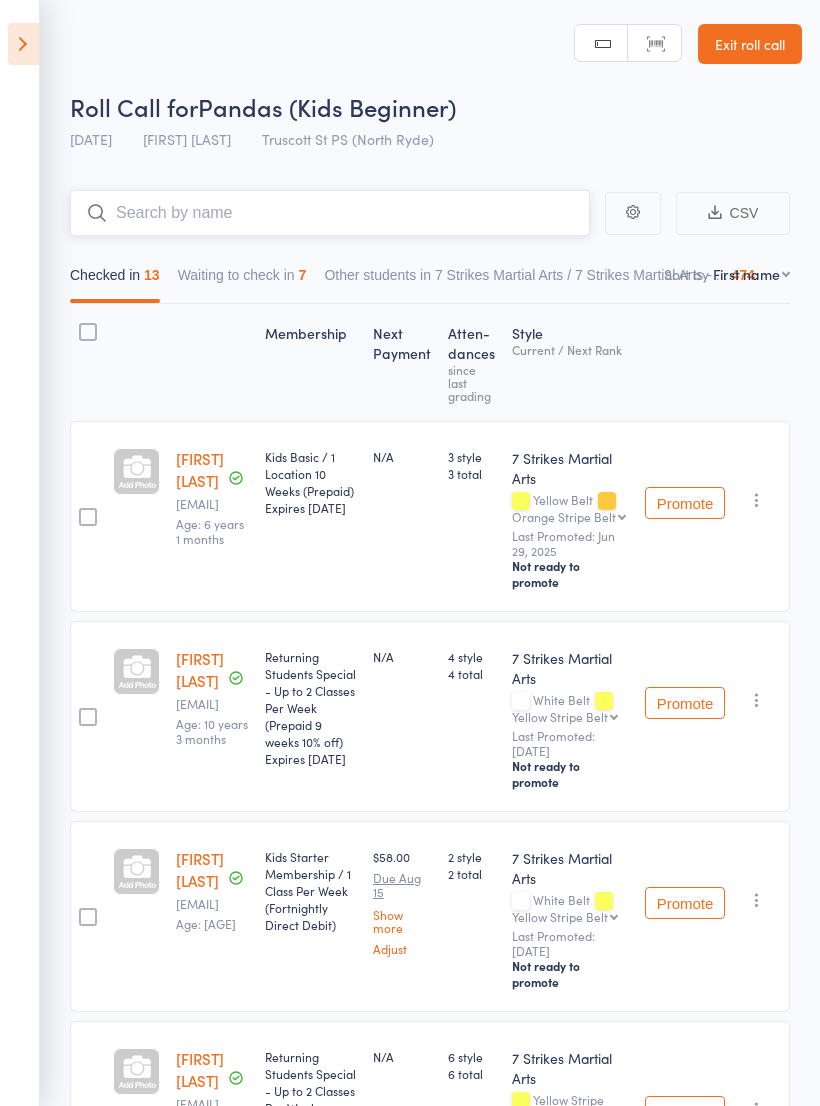 click at bounding box center (330, 213) 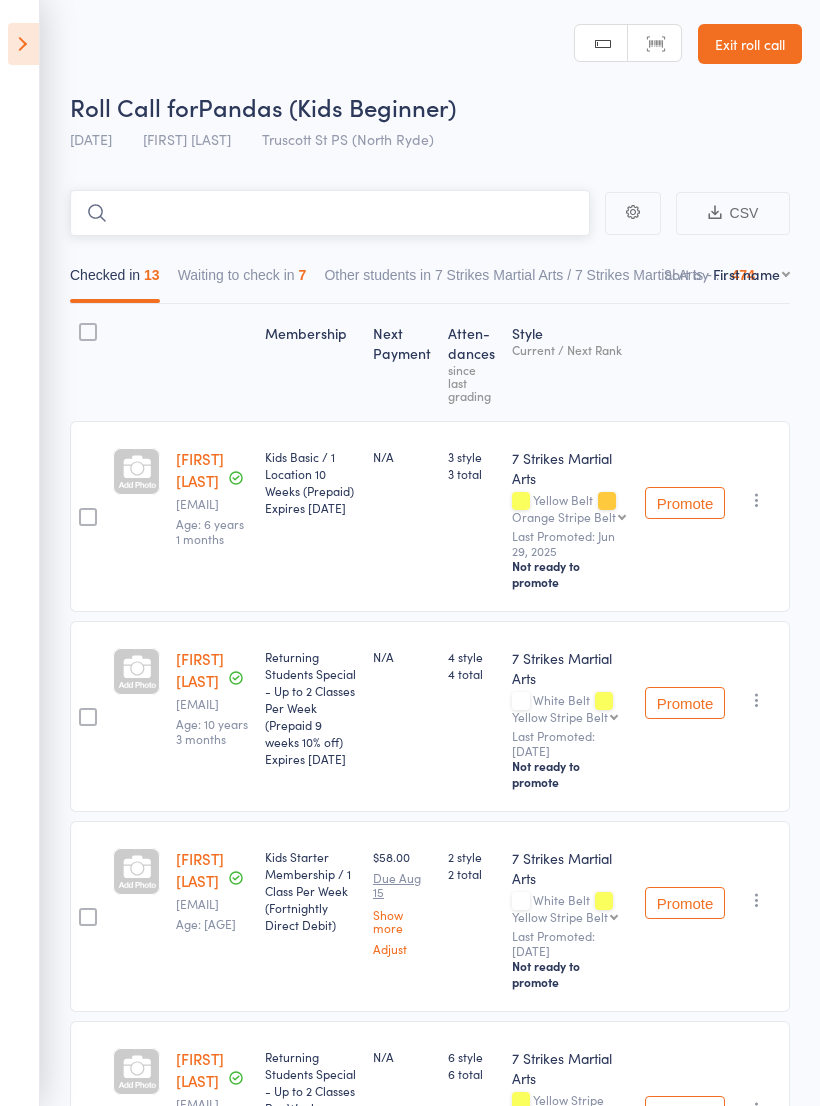 type on "I" 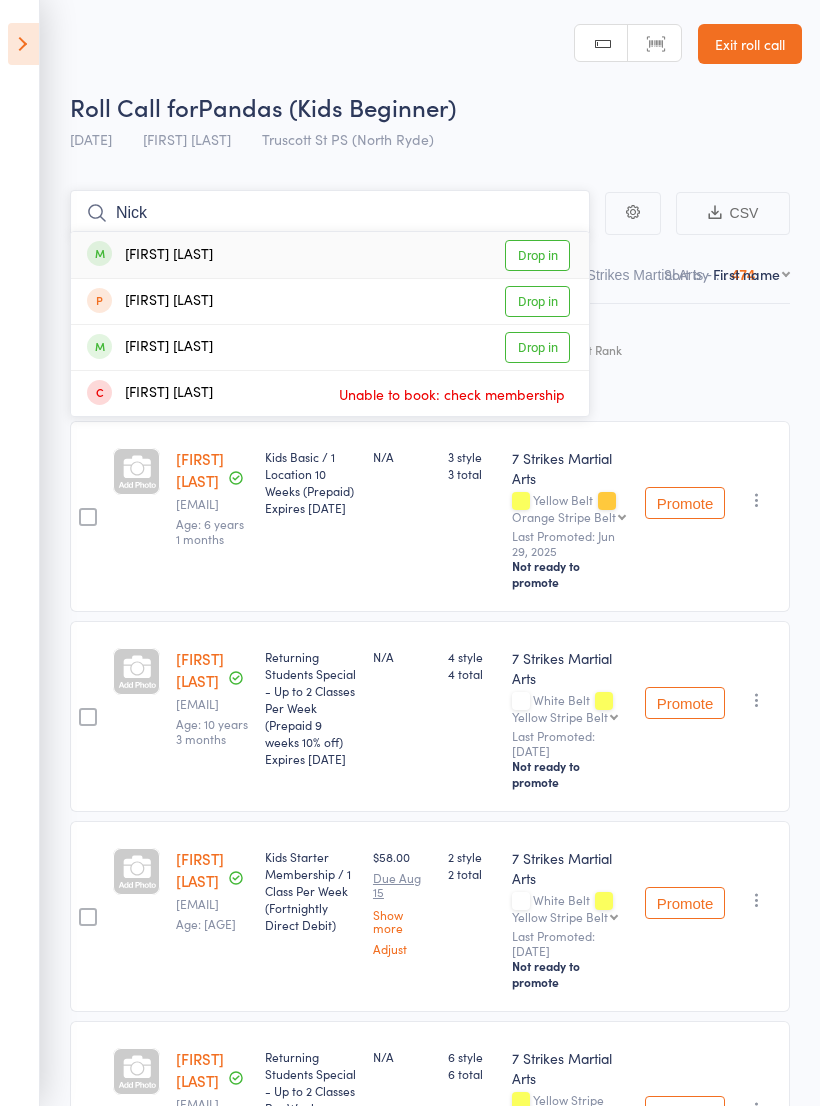 type on "Nick" 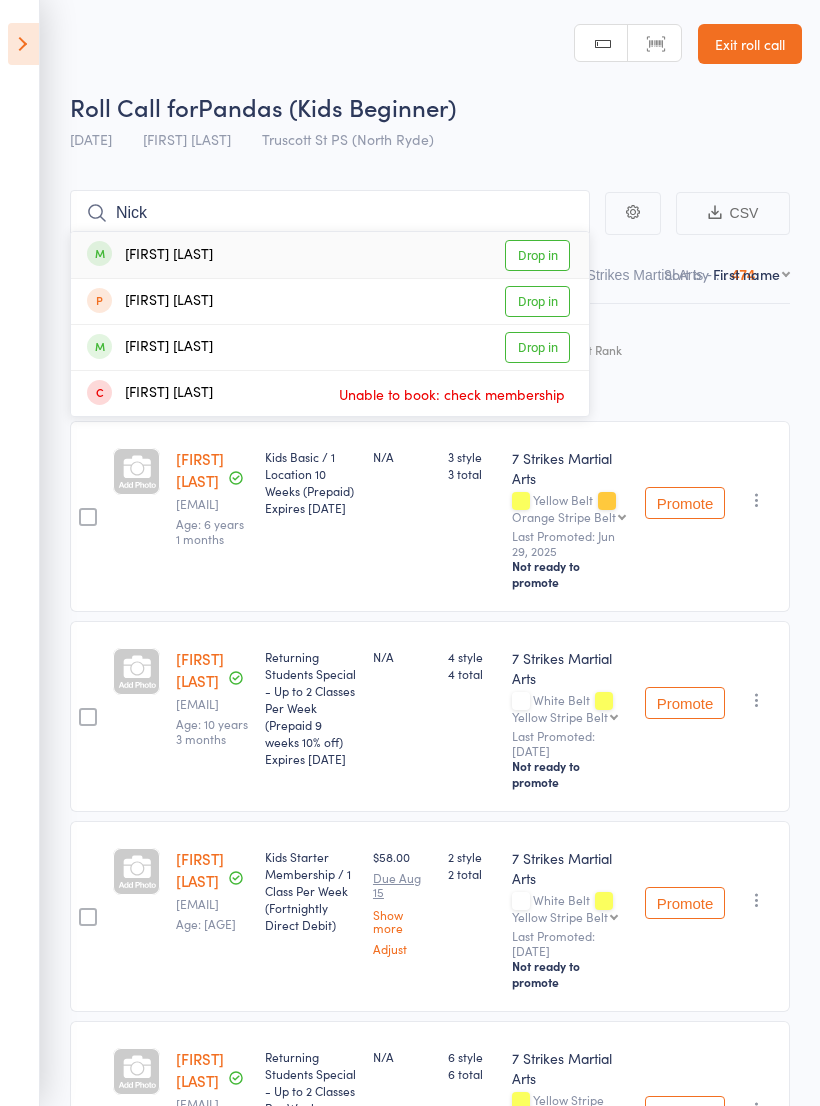 click on "Drop in" at bounding box center (537, 255) 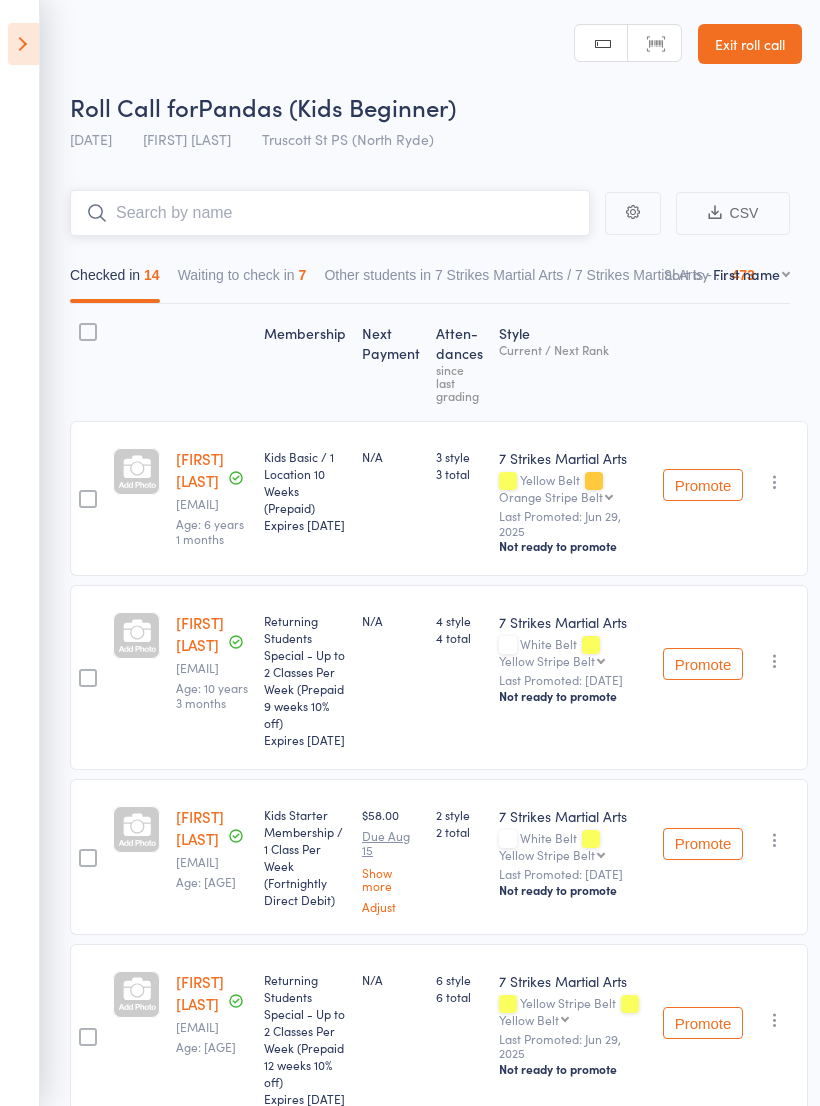scroll, scrollTop: 0, scrollLeft: 2, axis: horizontal 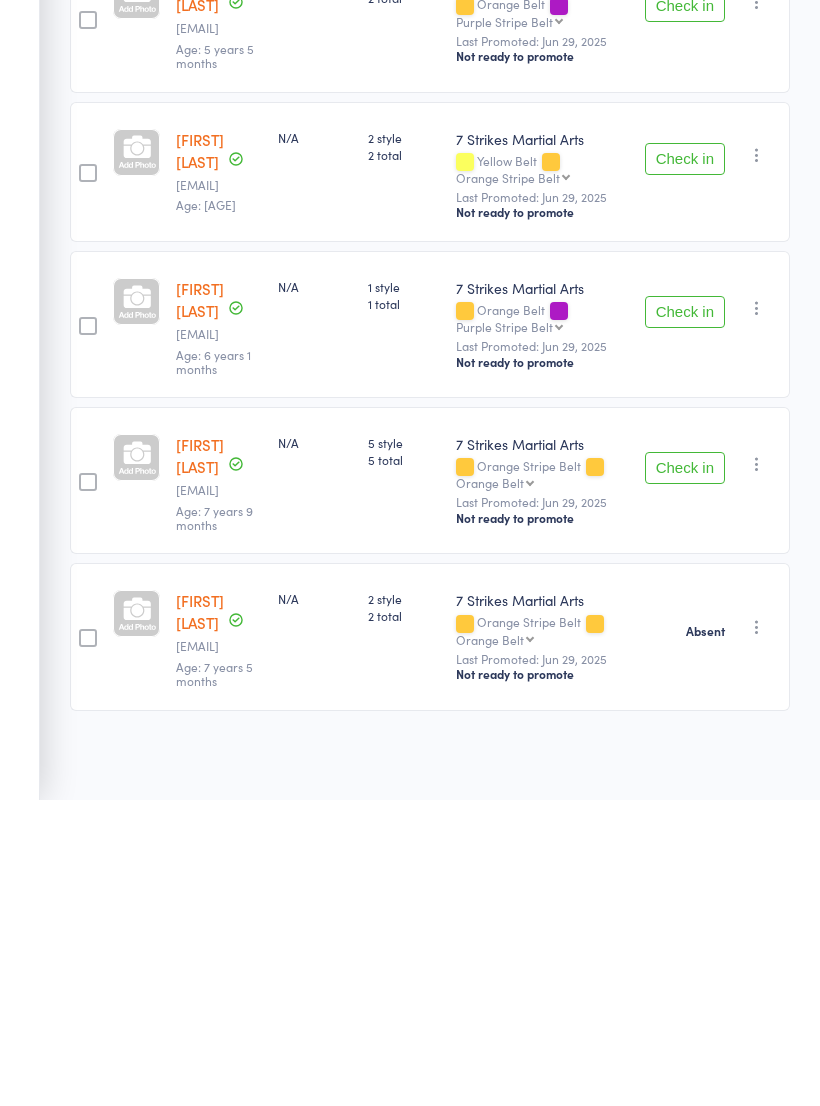 click on "Check in" at bounding box center (685, 774) 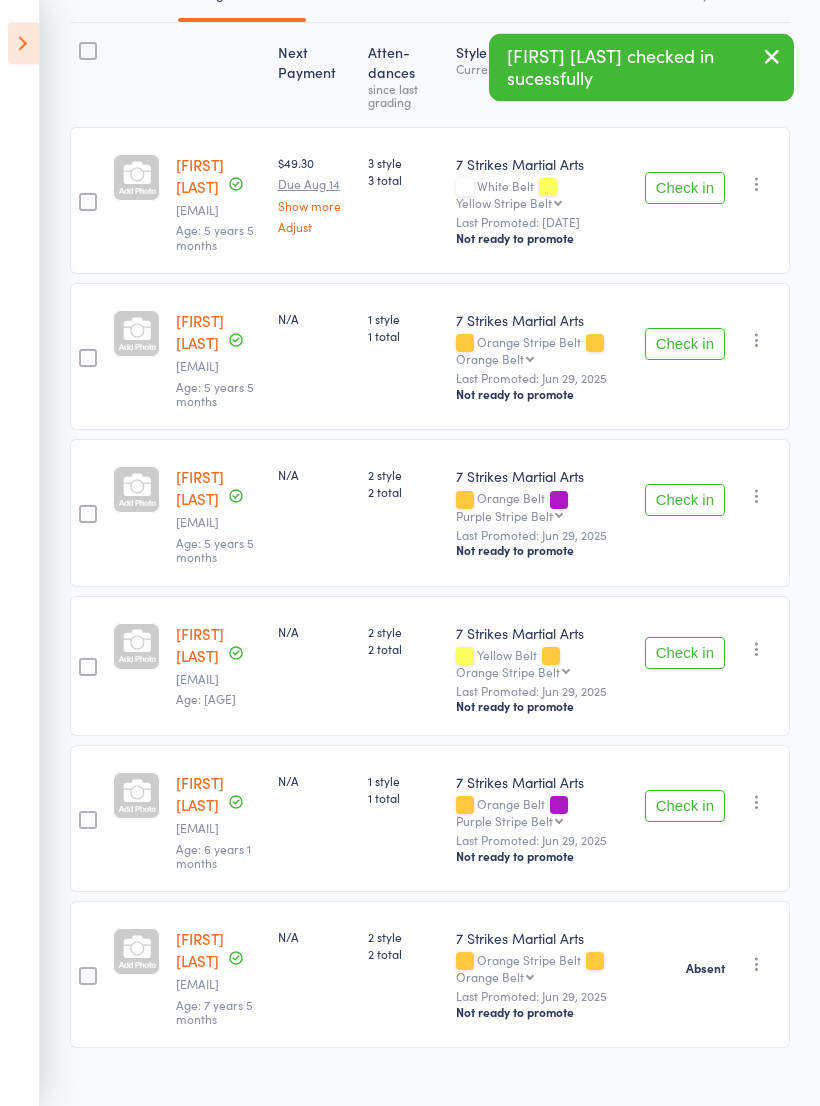 scroll, scrollTop: 0, scrollLeft: 0, axis: both 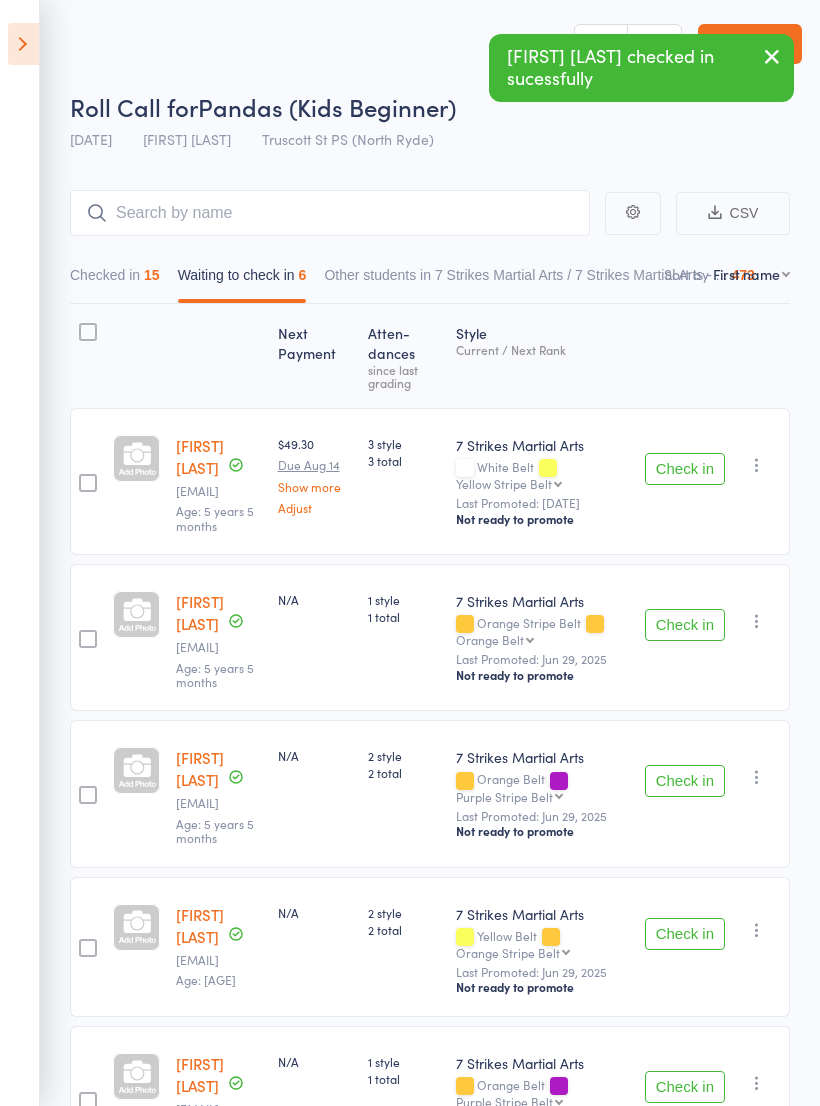 click on "Checked in  15" at bounding box center [115, 280] 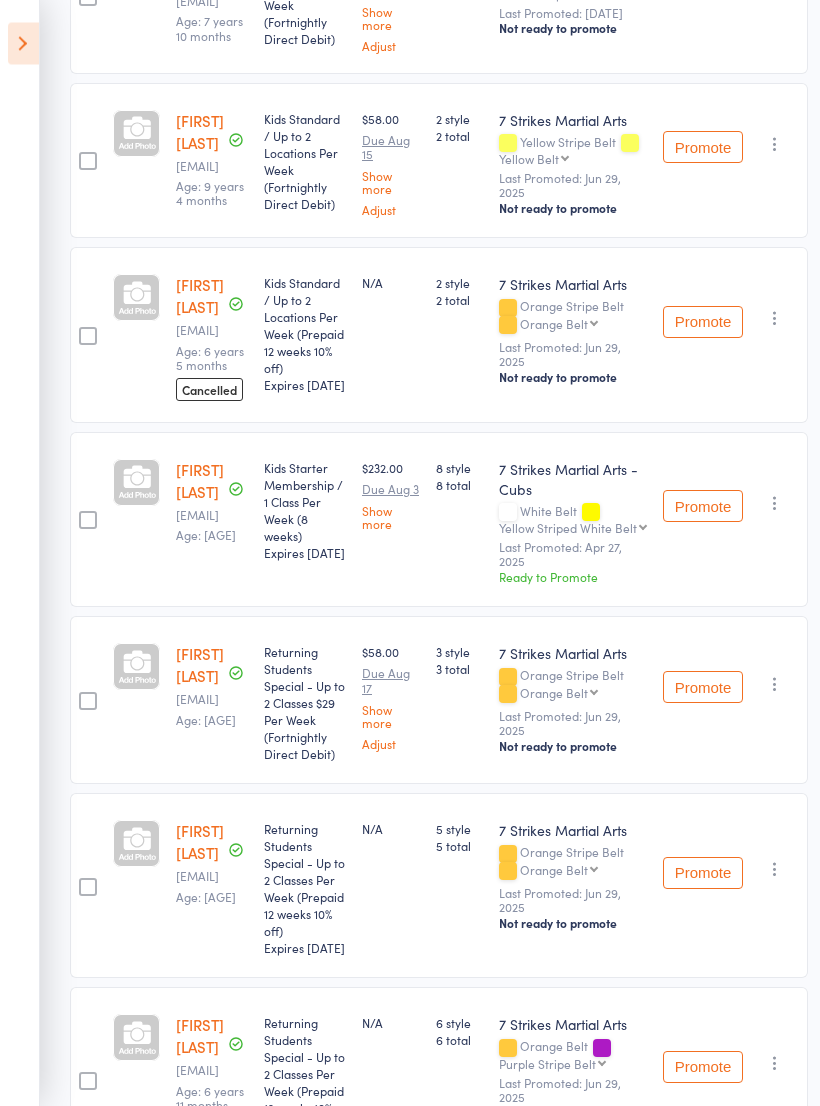 scroll, scrollTop: 1162, scrollLeft: 40, axis: both 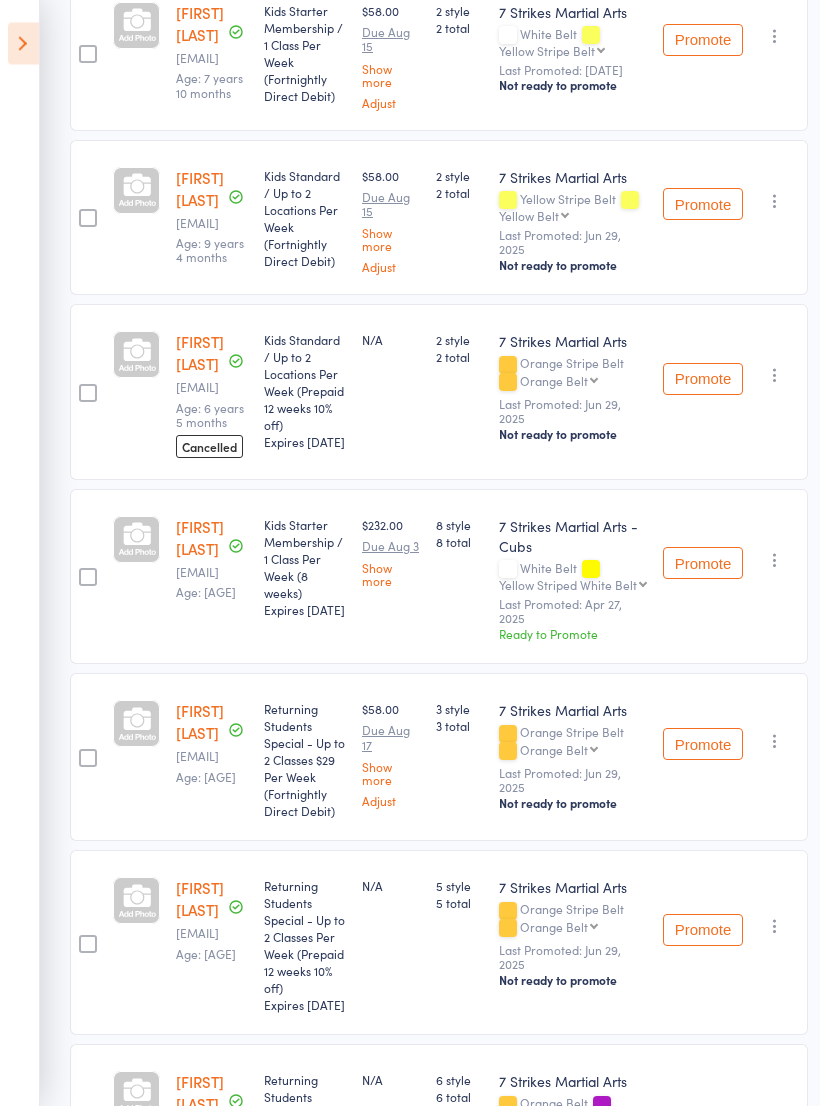 click at bounding box center [23, 44] 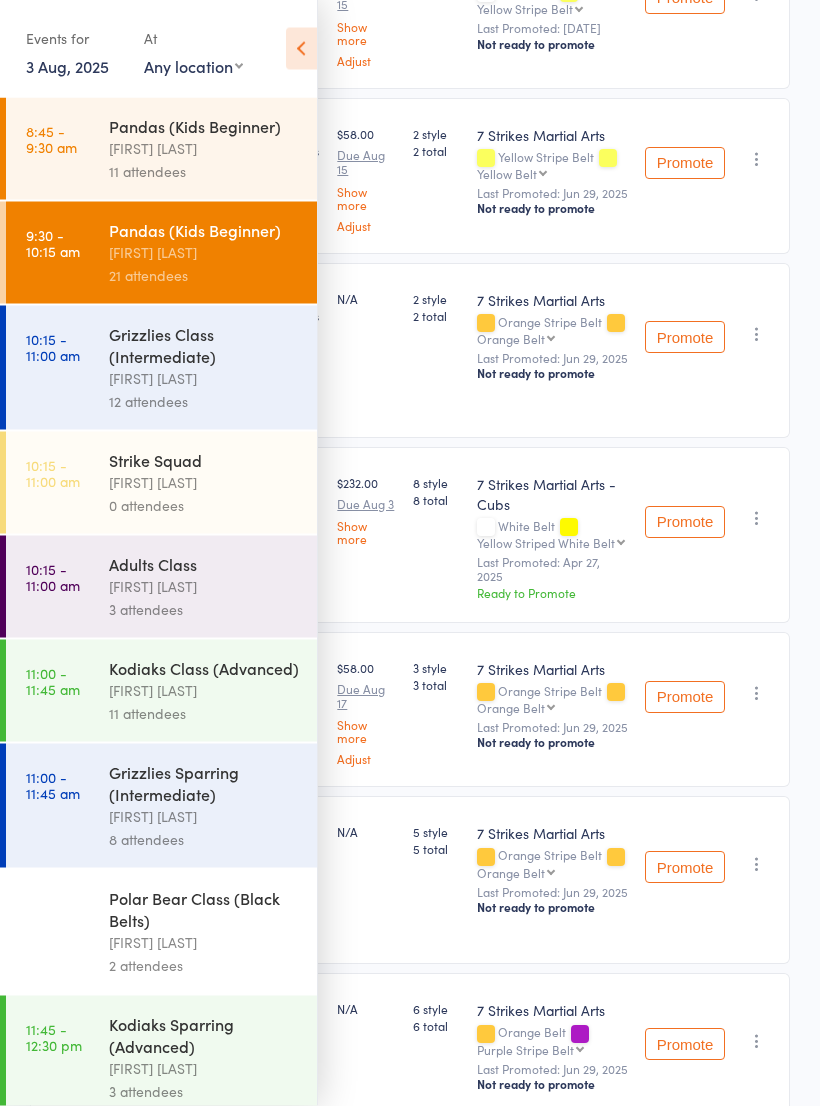 scroll, scrollTop: 1163, scrollLeft: 0, axis: vertical 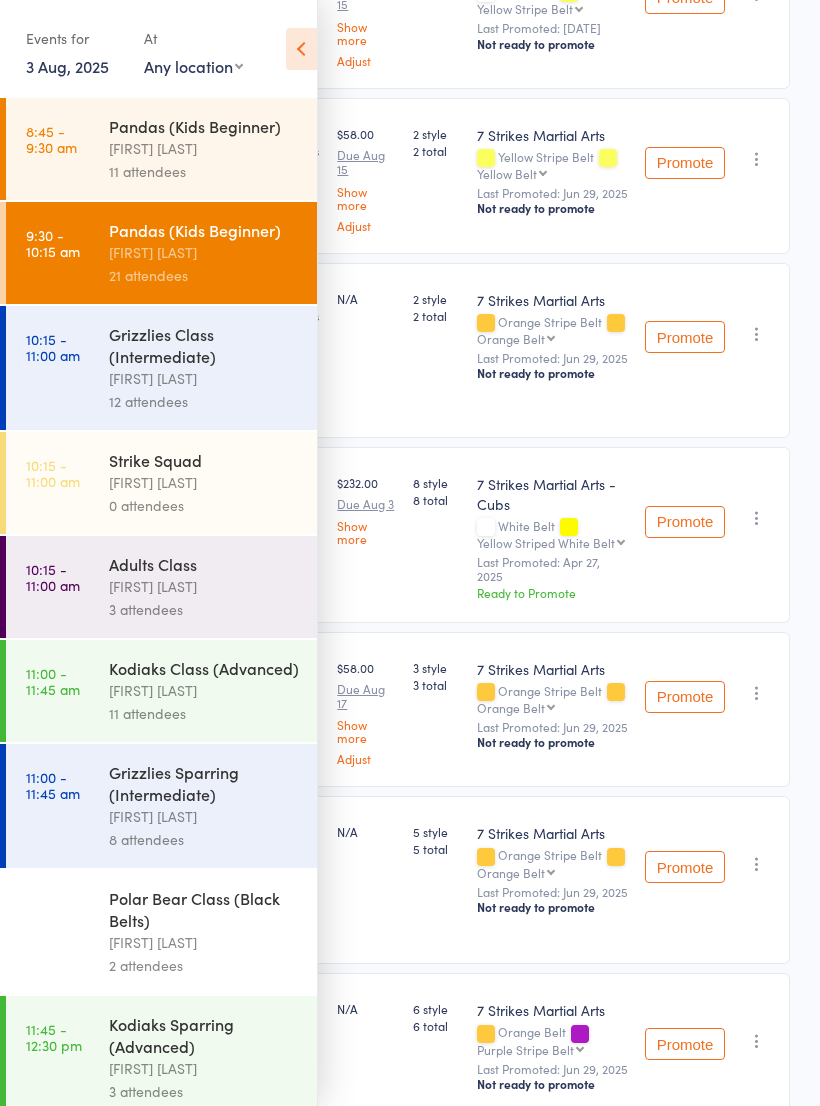 click at bounding box center (301, 49) 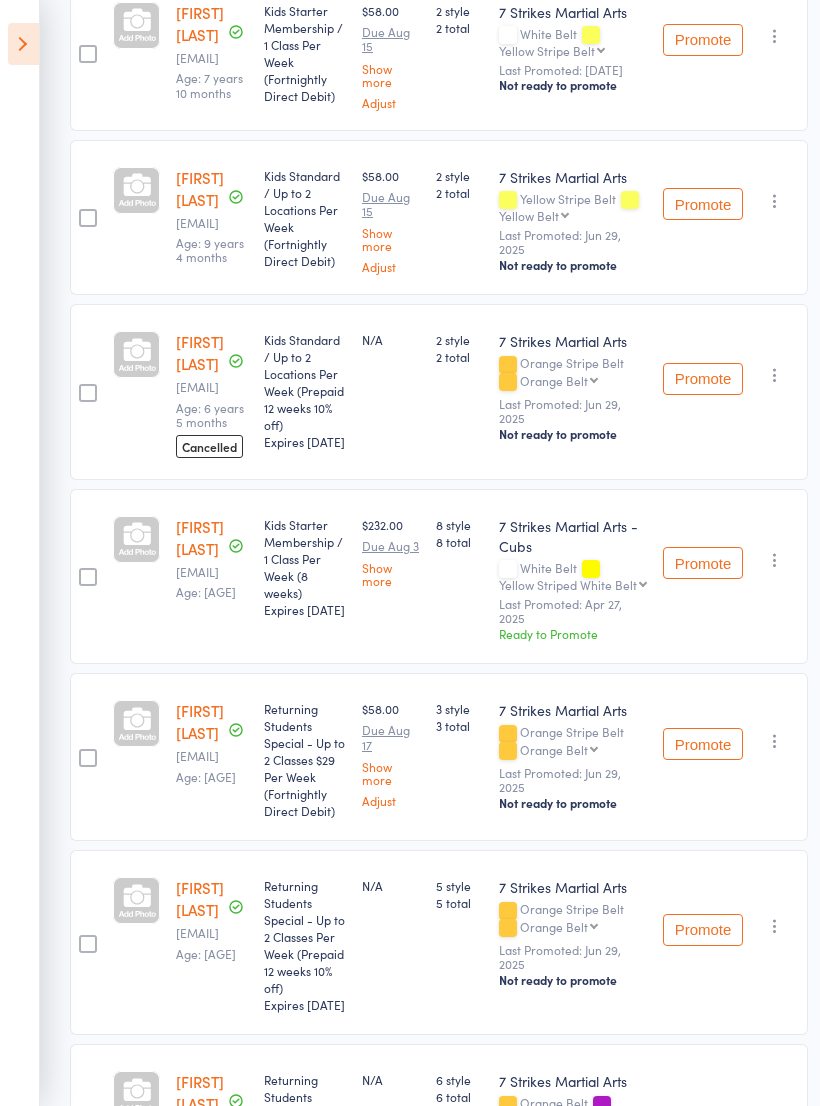 scroll, scrollTop: 1163, scrollLeft: 40, axis: both 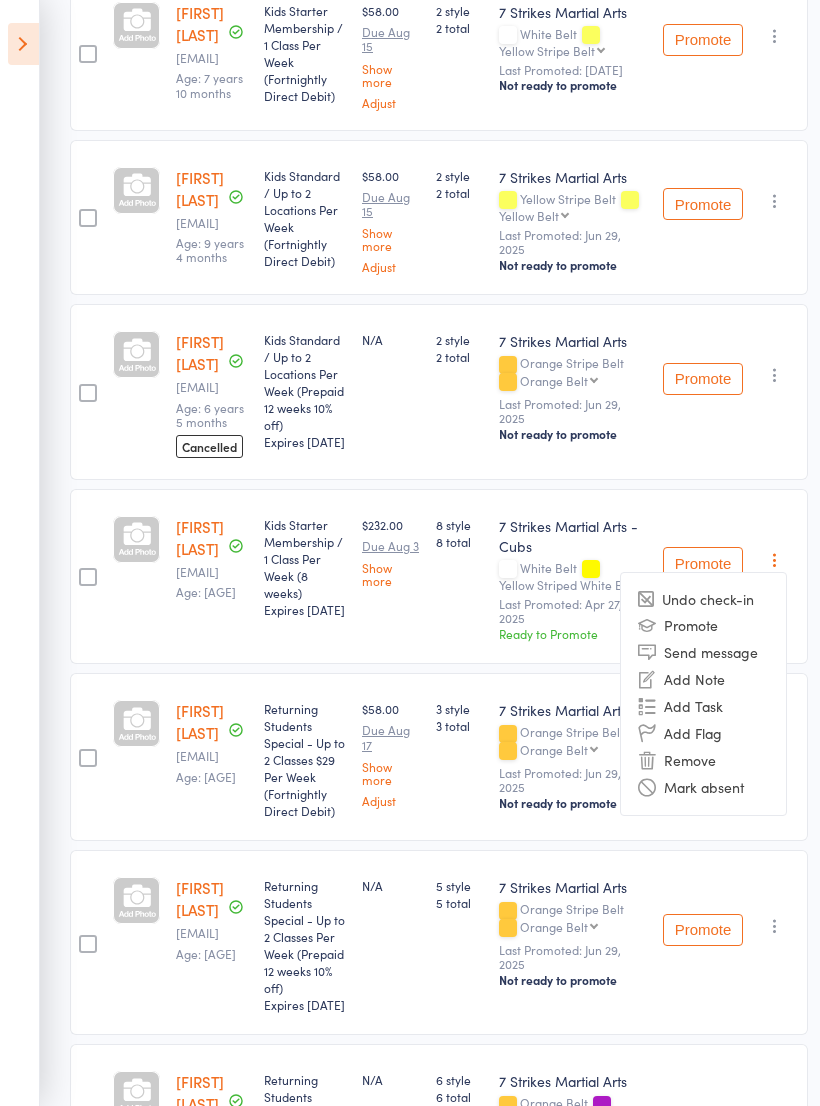 click on "Undo check-in" at bounding box center [703, 599] 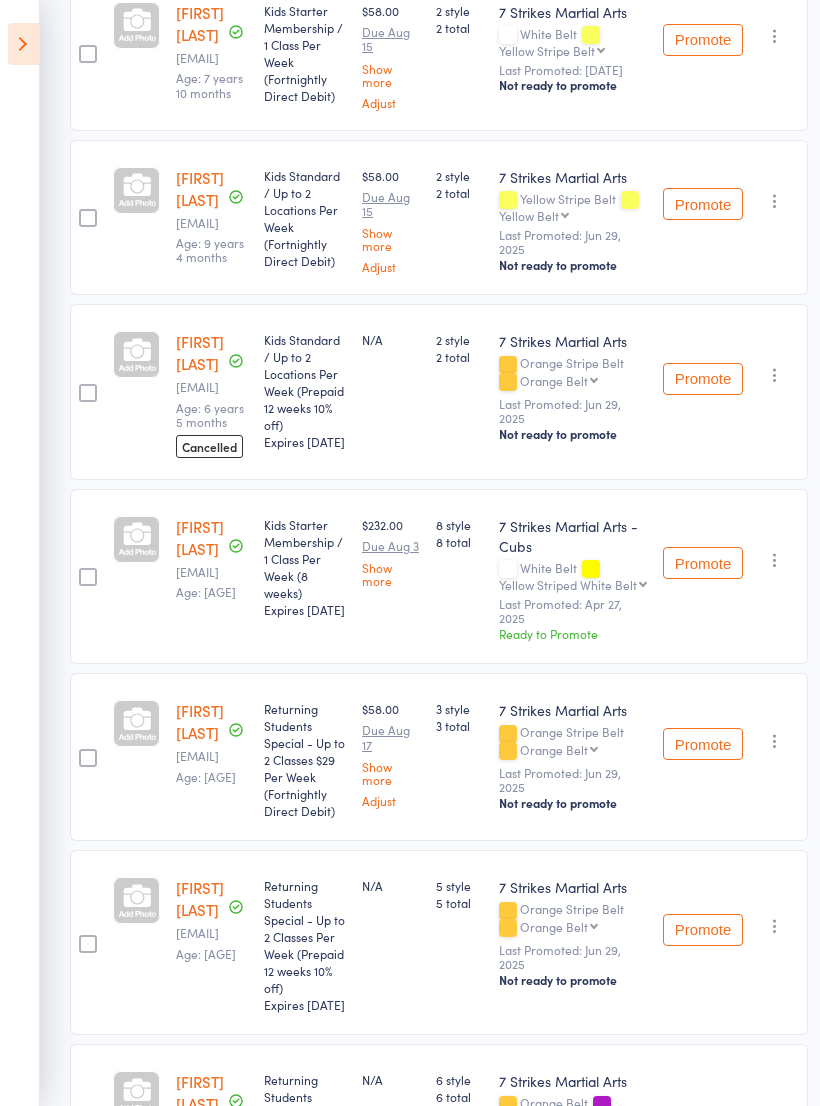 scroll, scrollTop: 1163, scrollLeft: 6, axis: both 